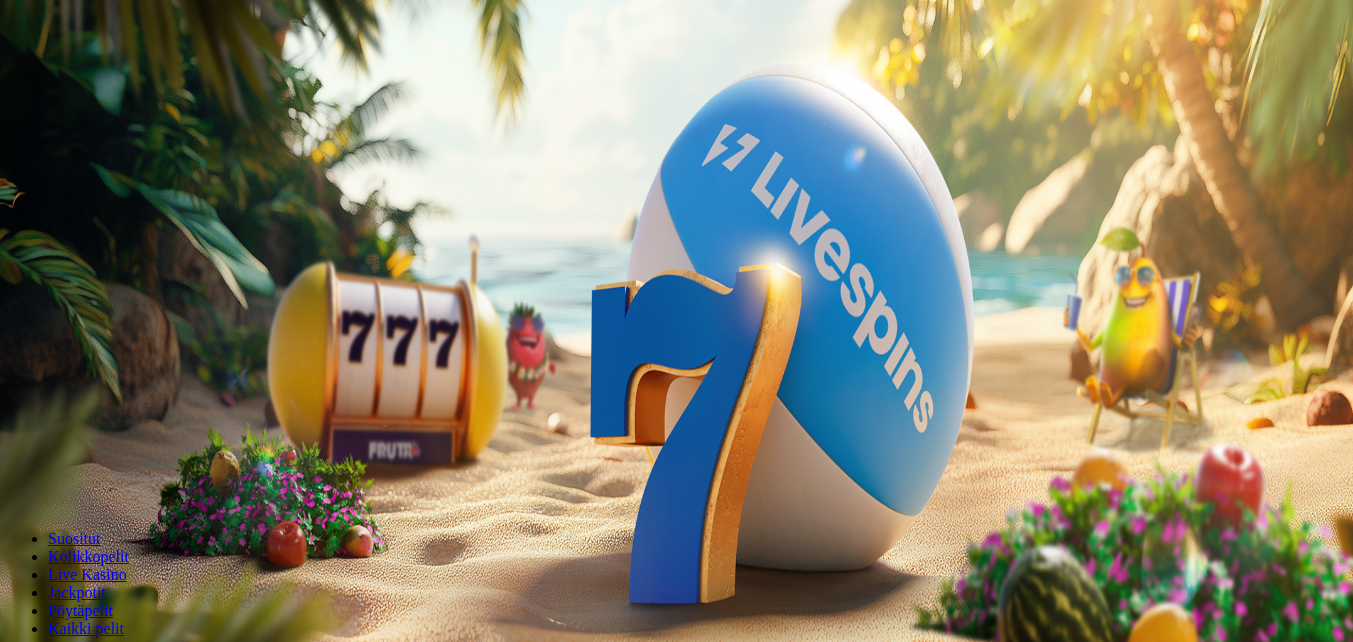 scroll, scrollTop: 0, scrollLeft: 0, axis: both 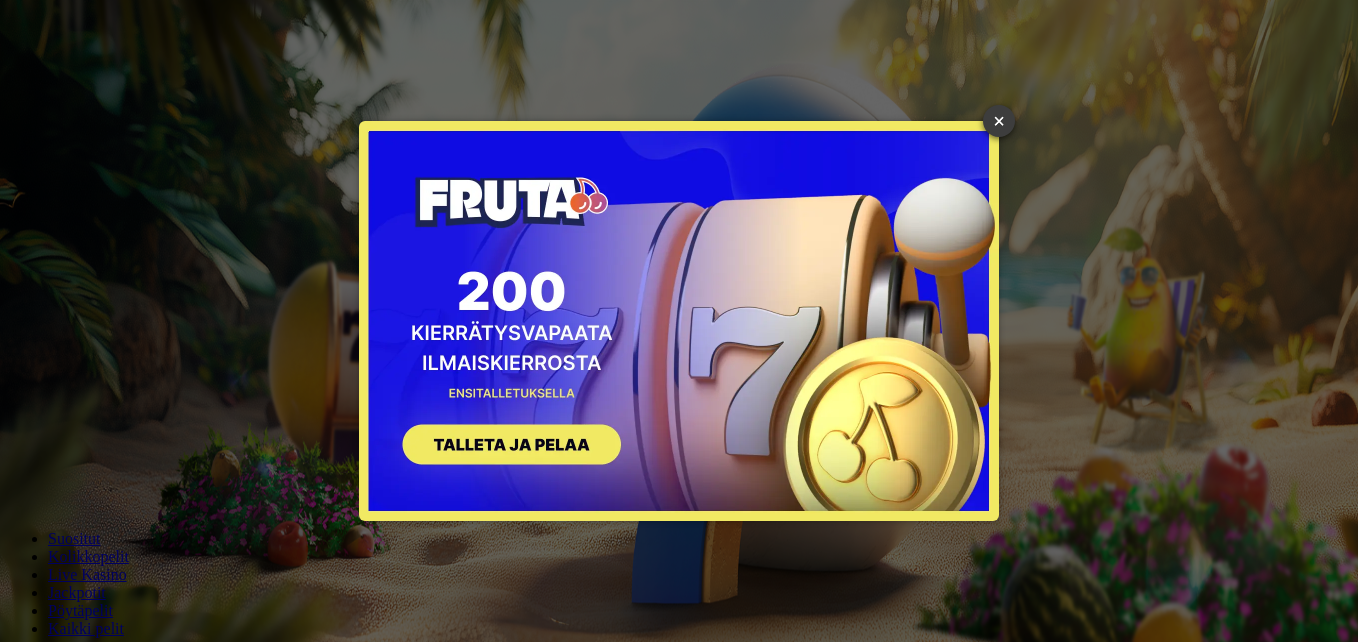 click on "×" at bounding box center [999, 121] 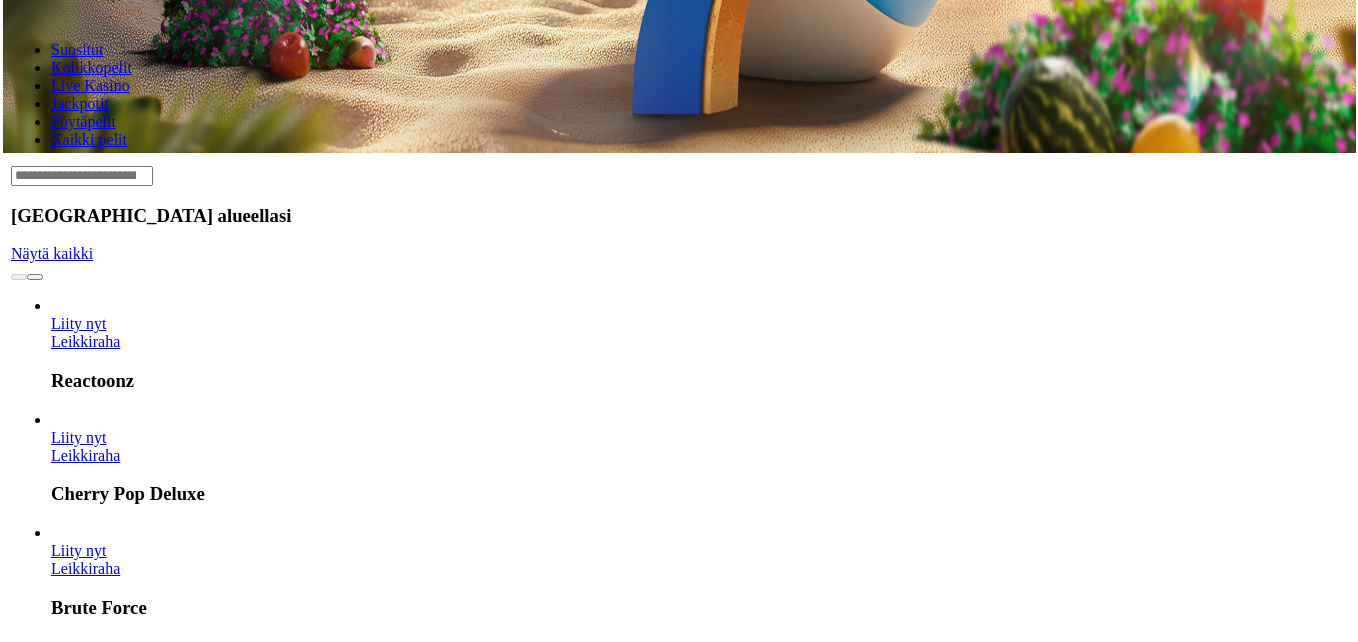 scroll, scrollTop: 500, scrollLeft: 0, axis: vertical 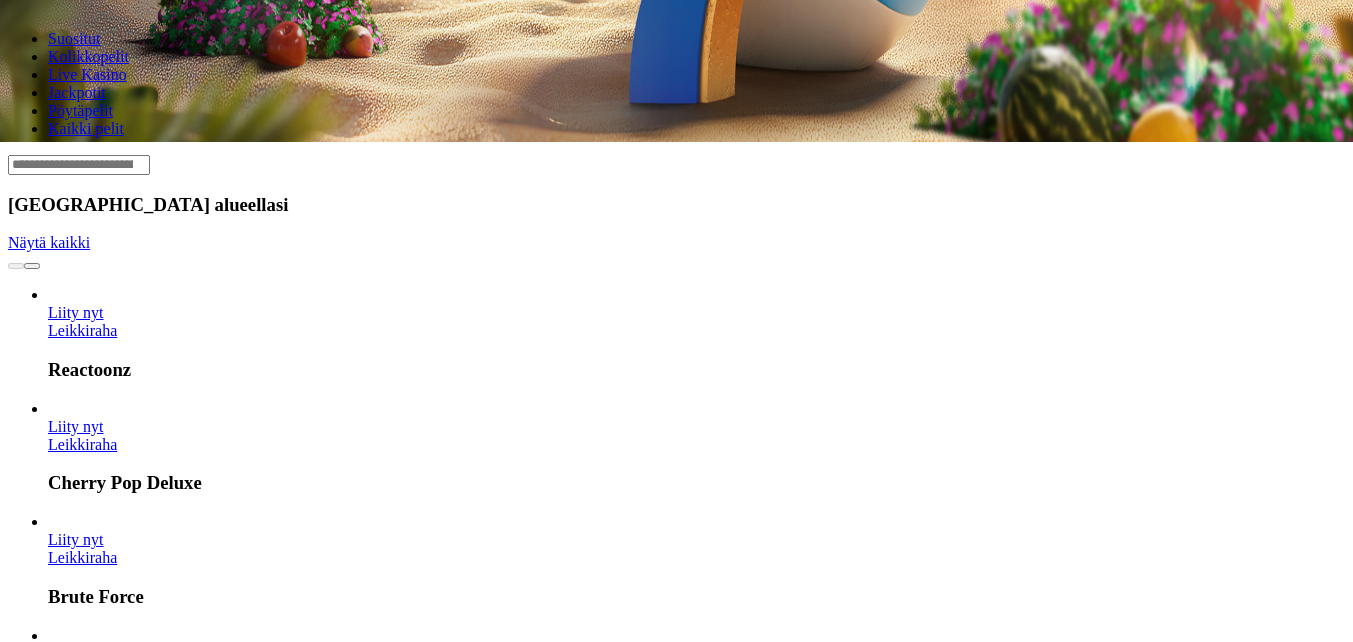 click at bounding box center (32, 1607) 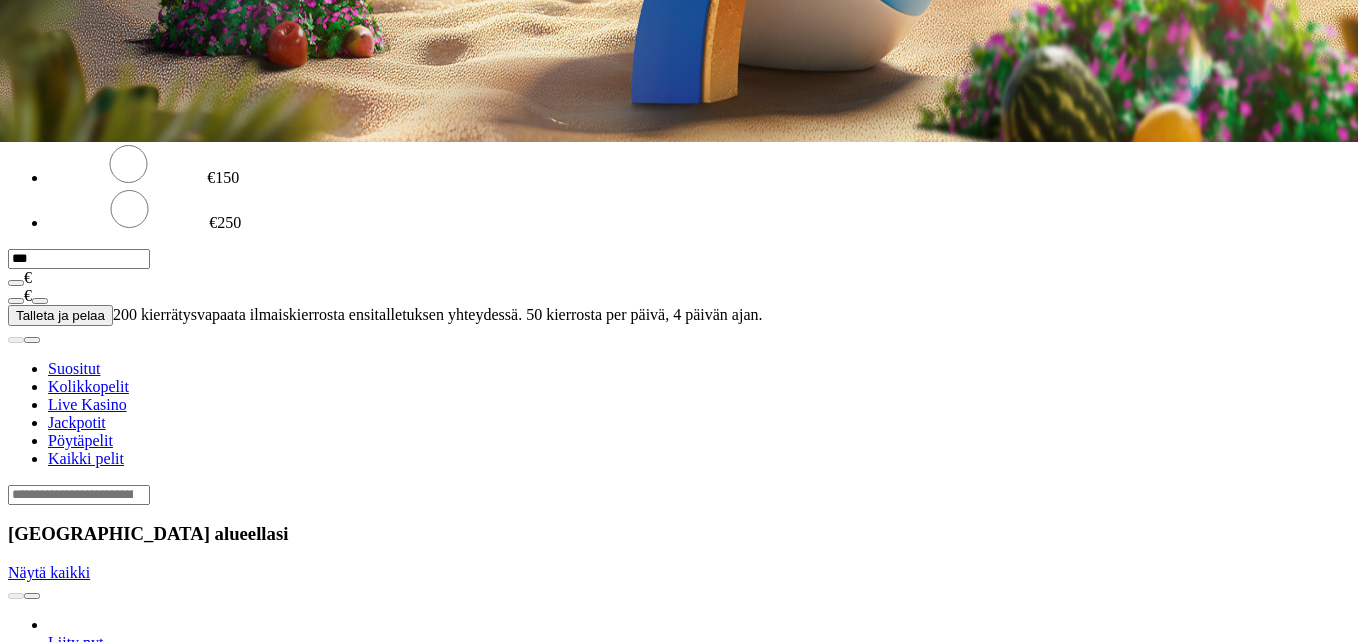 click on "Kirjaudu" at bounding box center (138, -428) 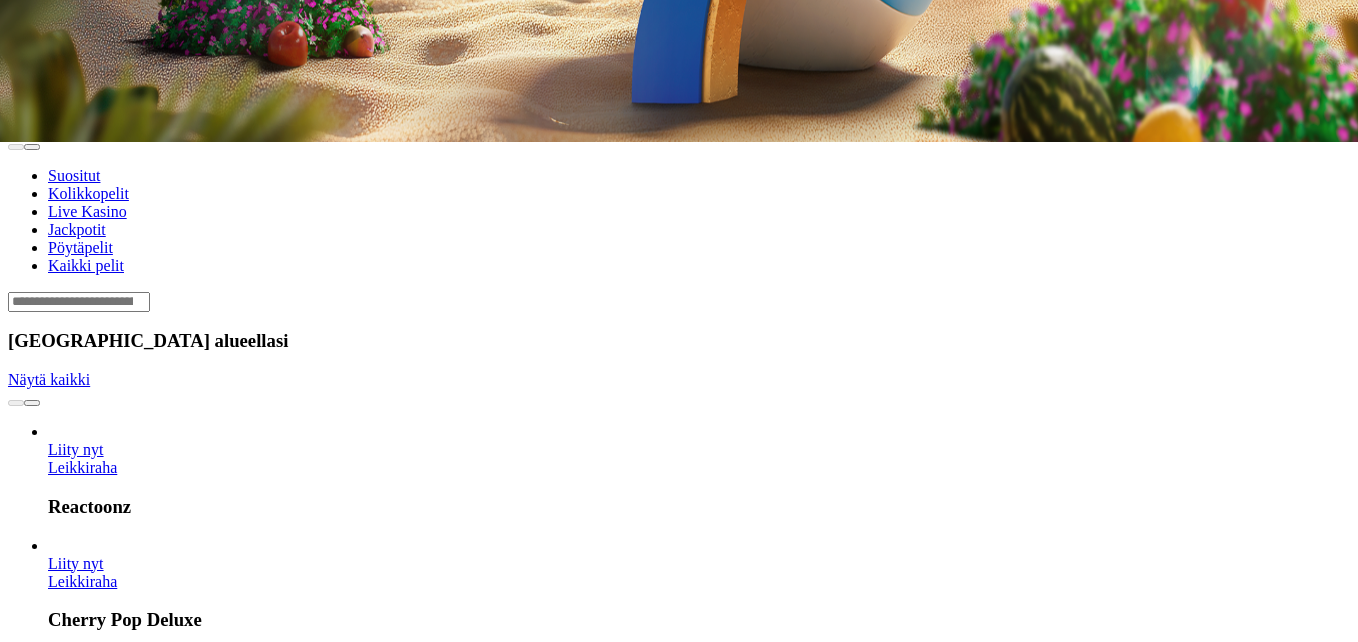 click at bounding box center [679, -160] 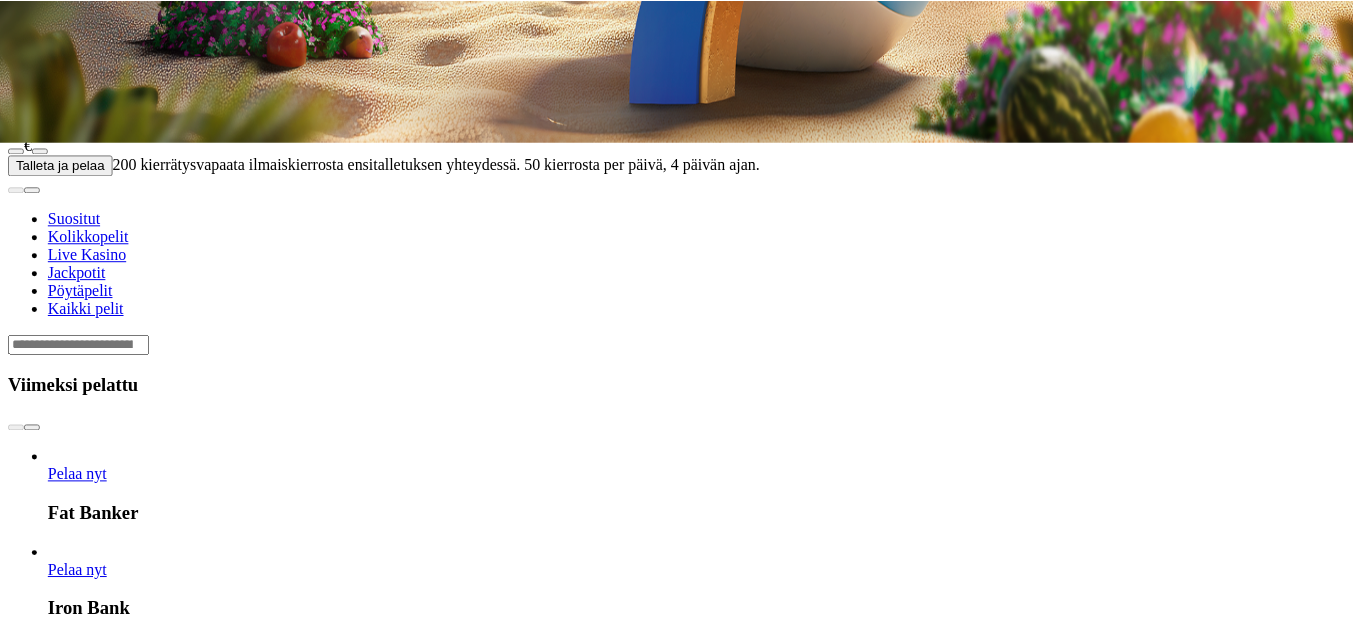 scroll, scrollTop: 766, scrollLeft: 0, axis: vertical 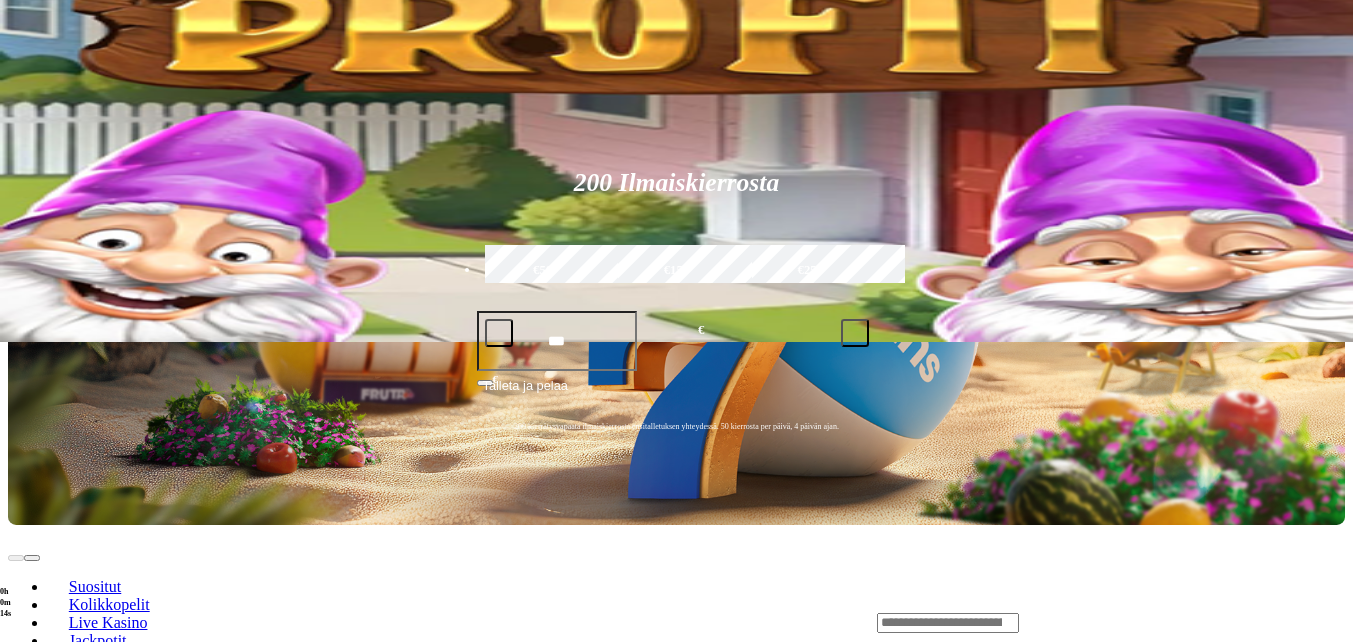 click at bounding box center [32, 795] 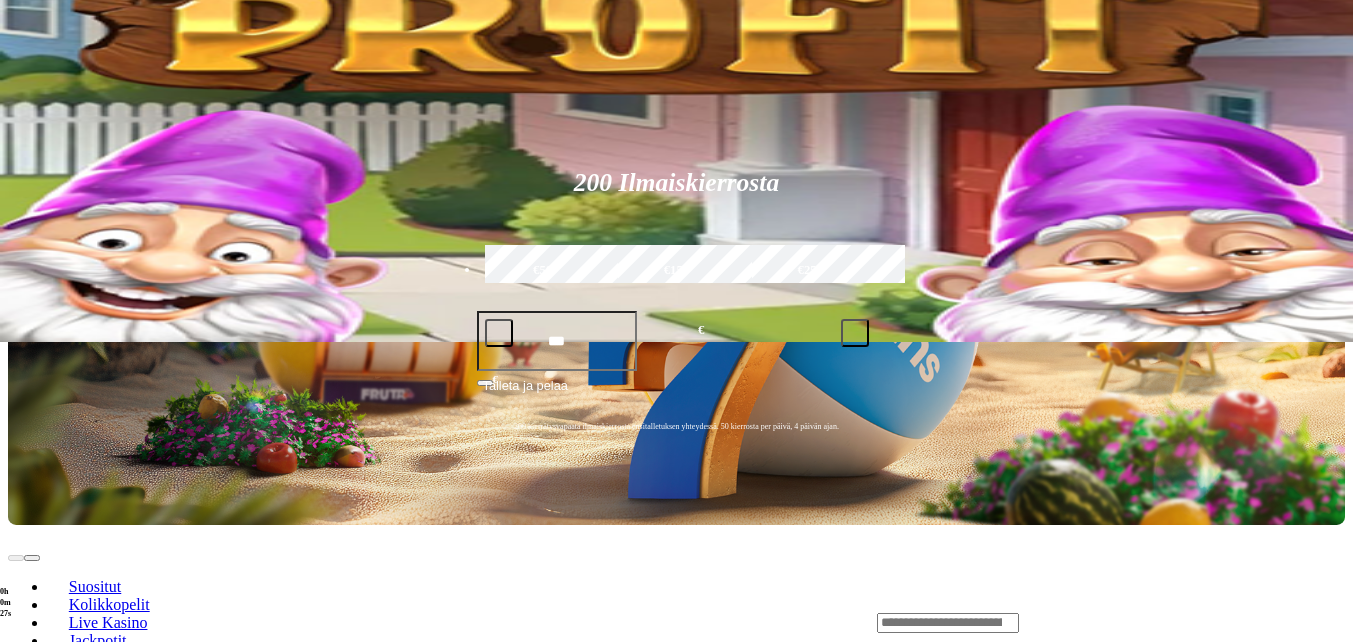 click on "Pelaa nyt" at bounding box center (-752, 1605) 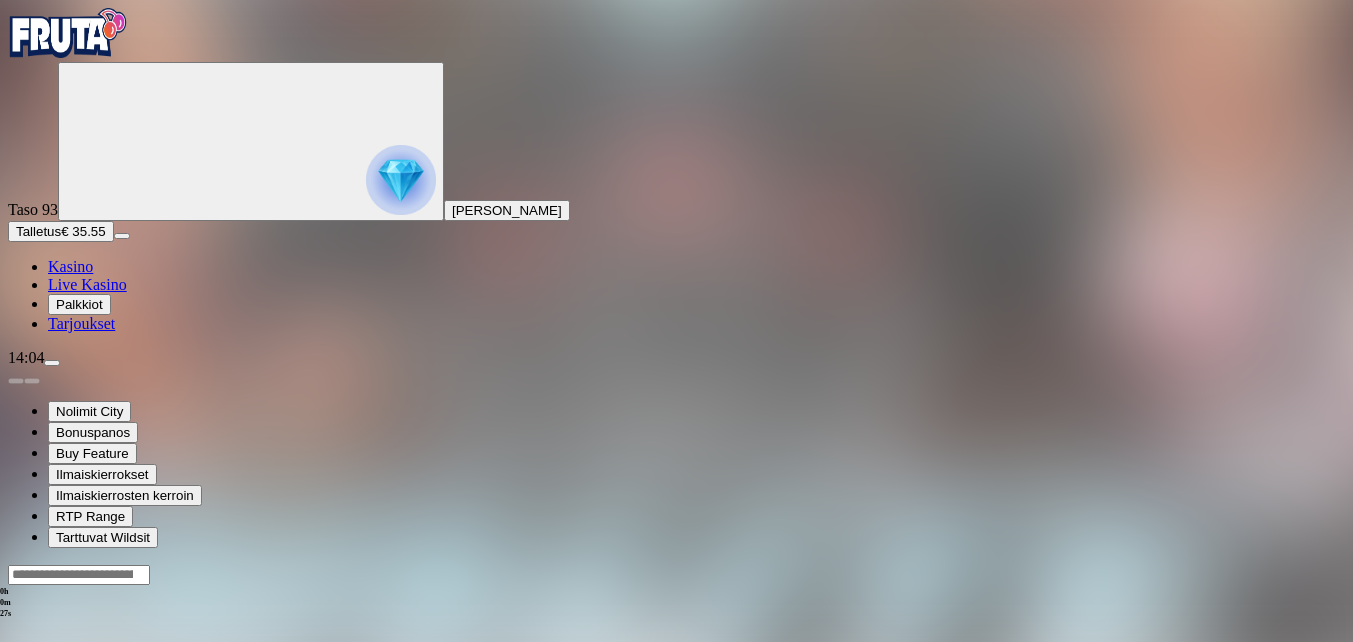 scroll, scrollTop: 0, scrollLeft: 0, axis: both 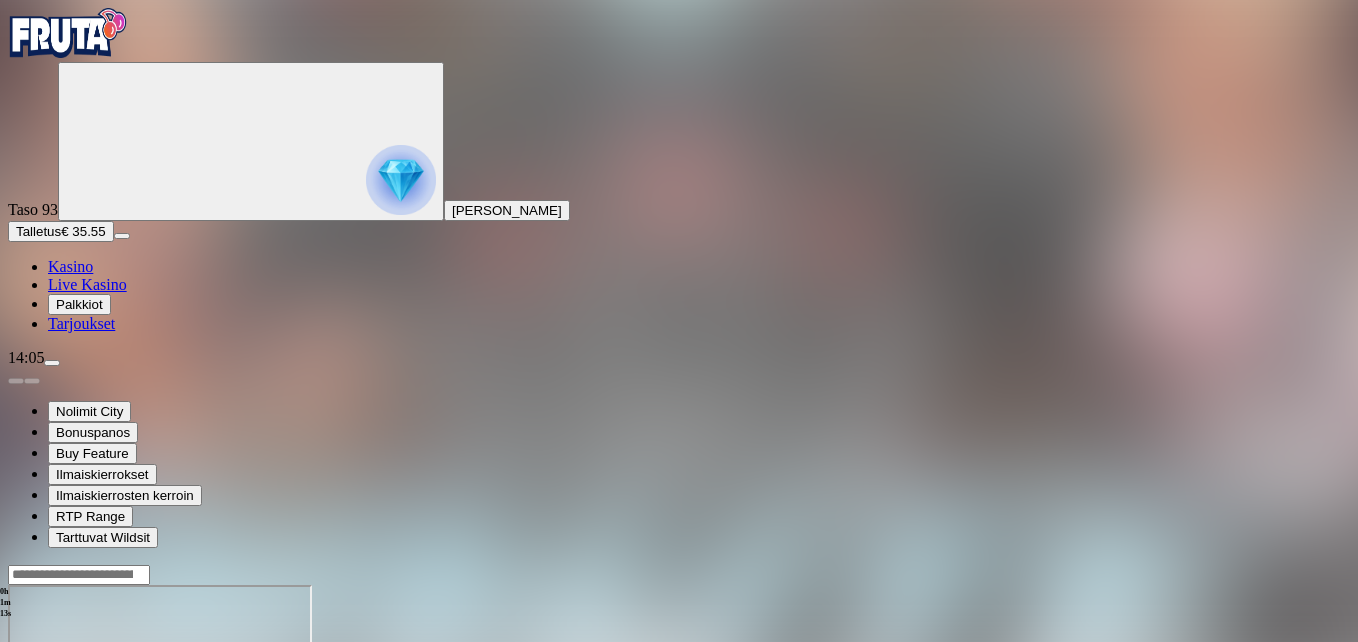 click at bounding box center (48, 757) 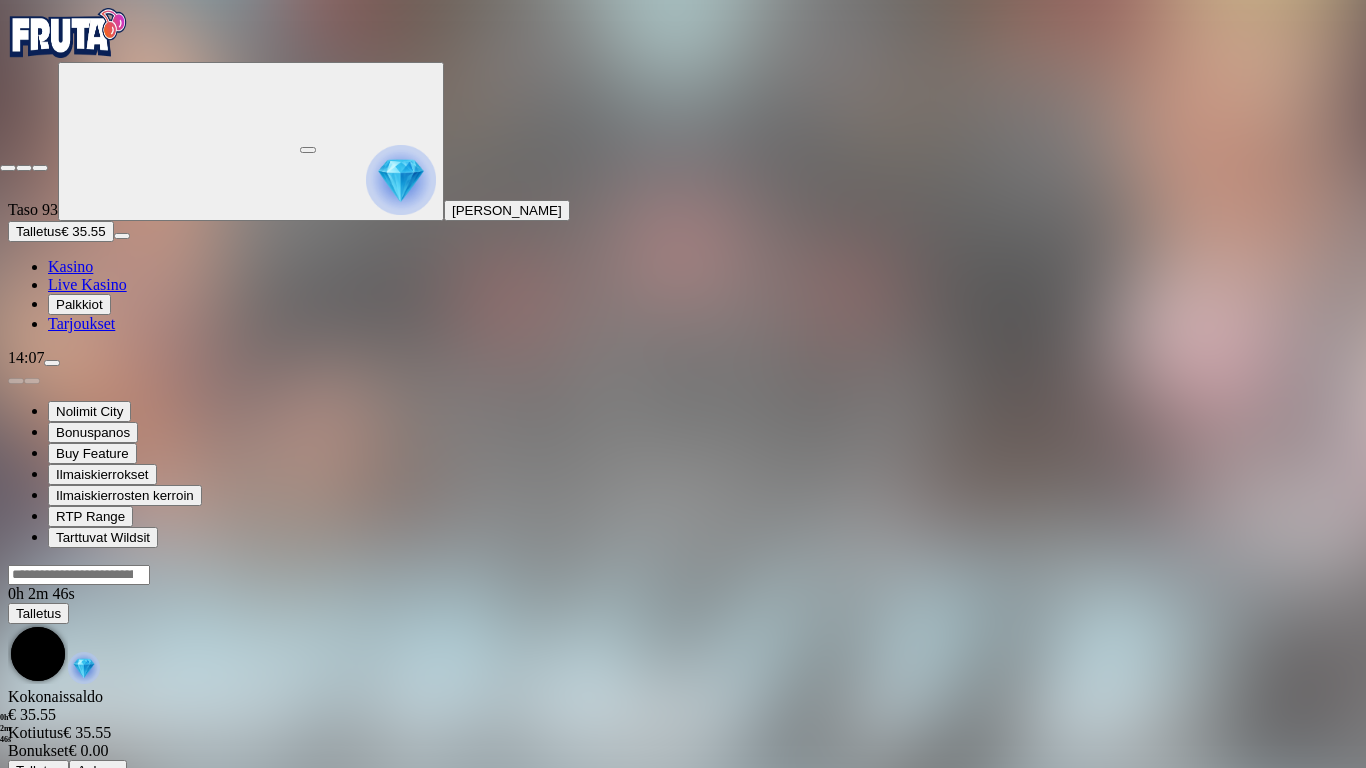 click at bounding box center [8, 168] 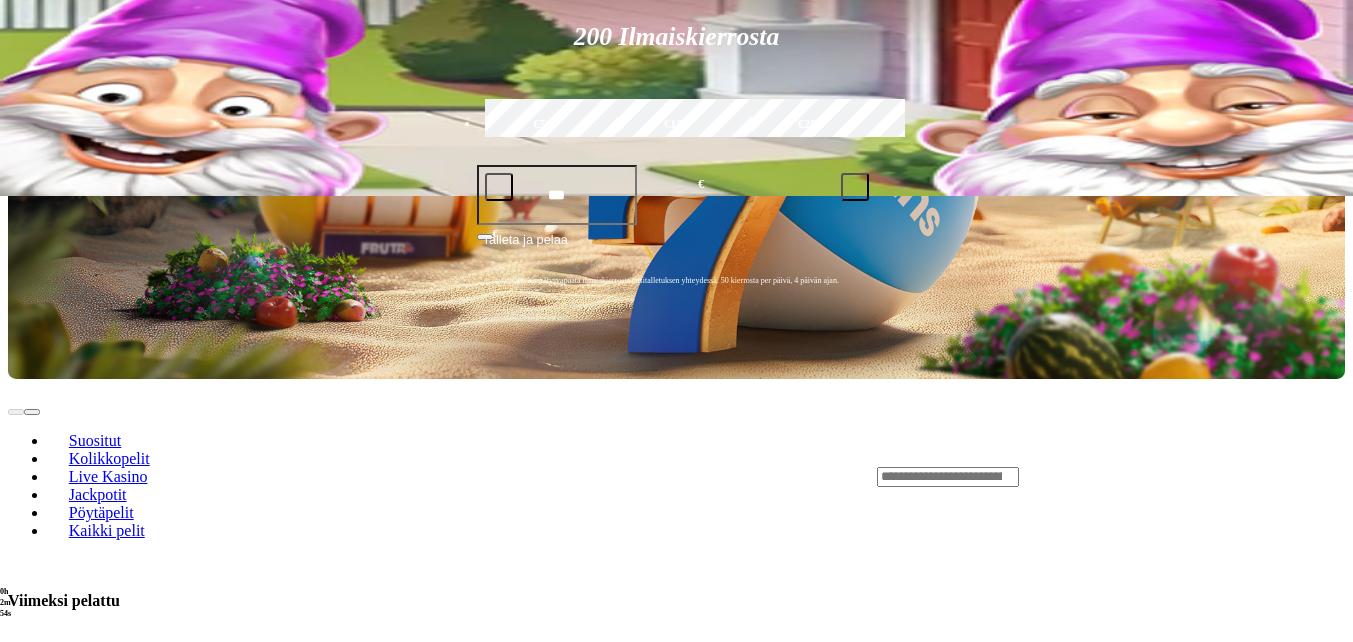 scroll, scrollTop: 900, scrollLeft: 0, axis: vertical 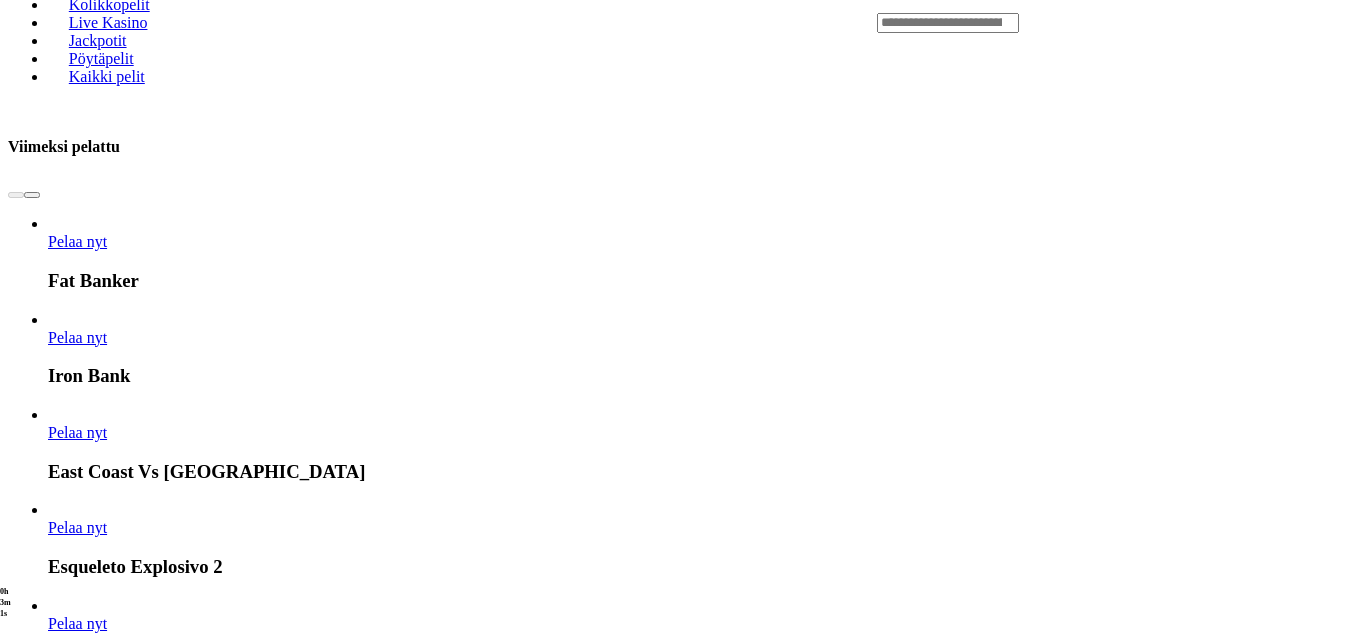 click at bounding box center (32, 2509) 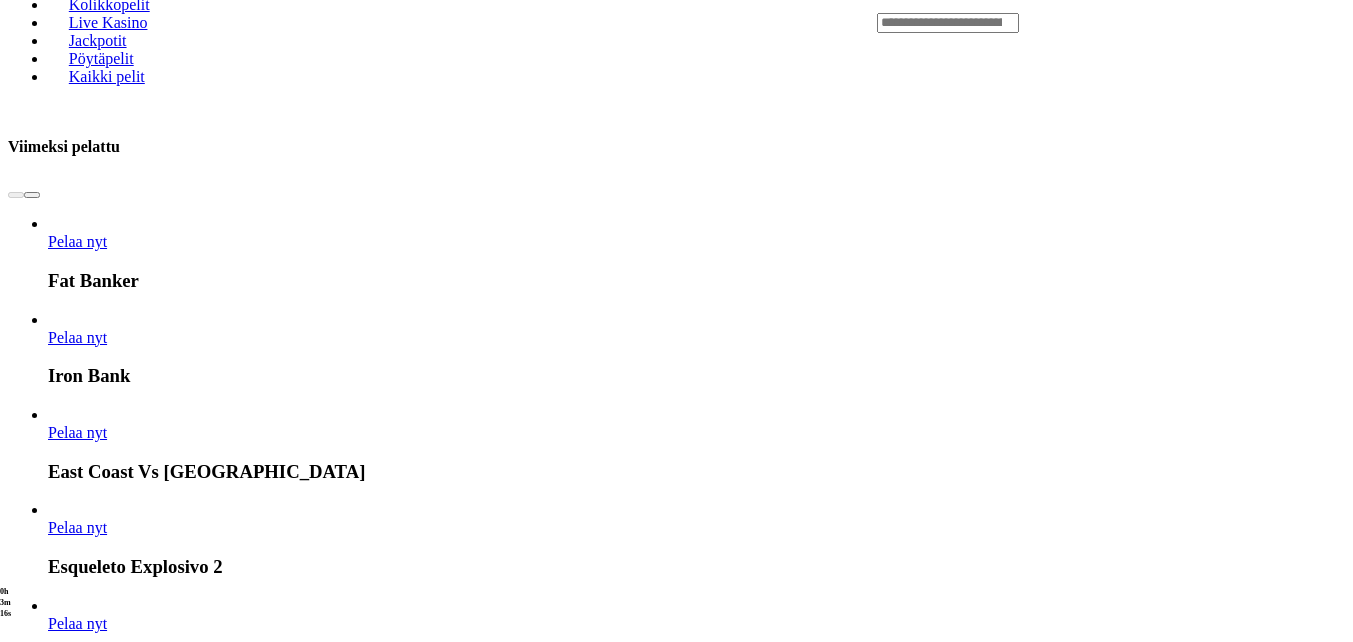 click on "Pelaa nyt" at bounding box center [-752, 3223] 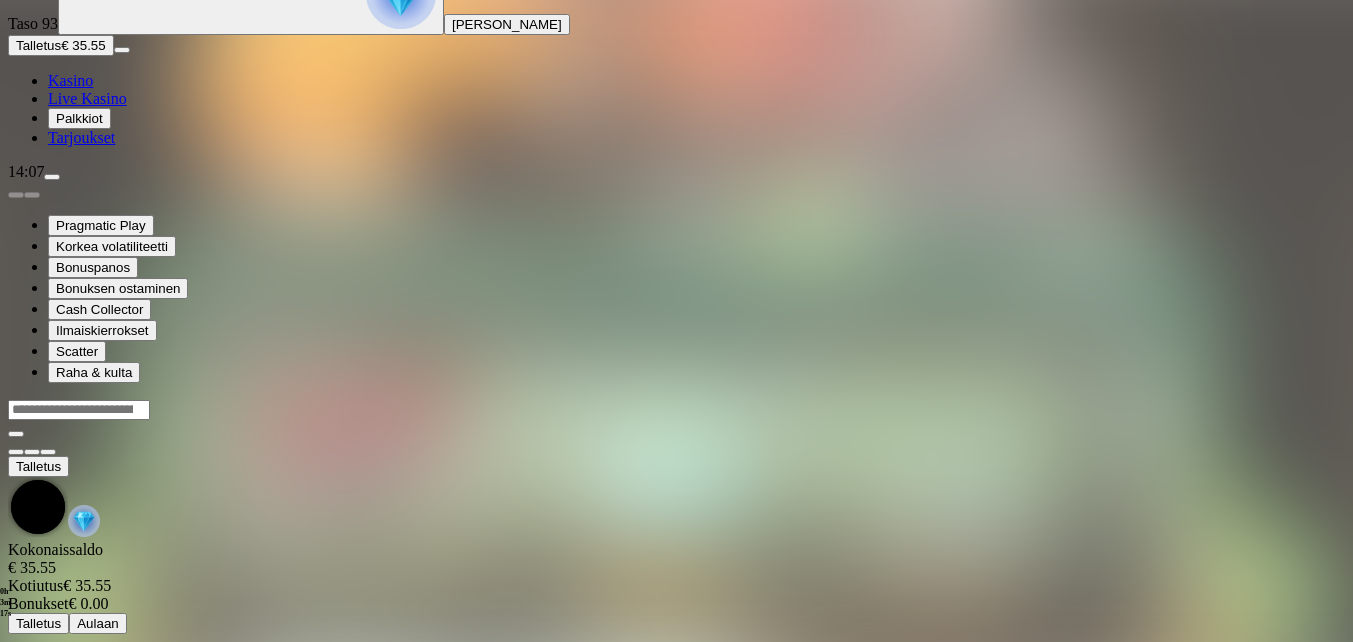 scroll, scrollTop: 0, scrollLeft: 0, axis: both 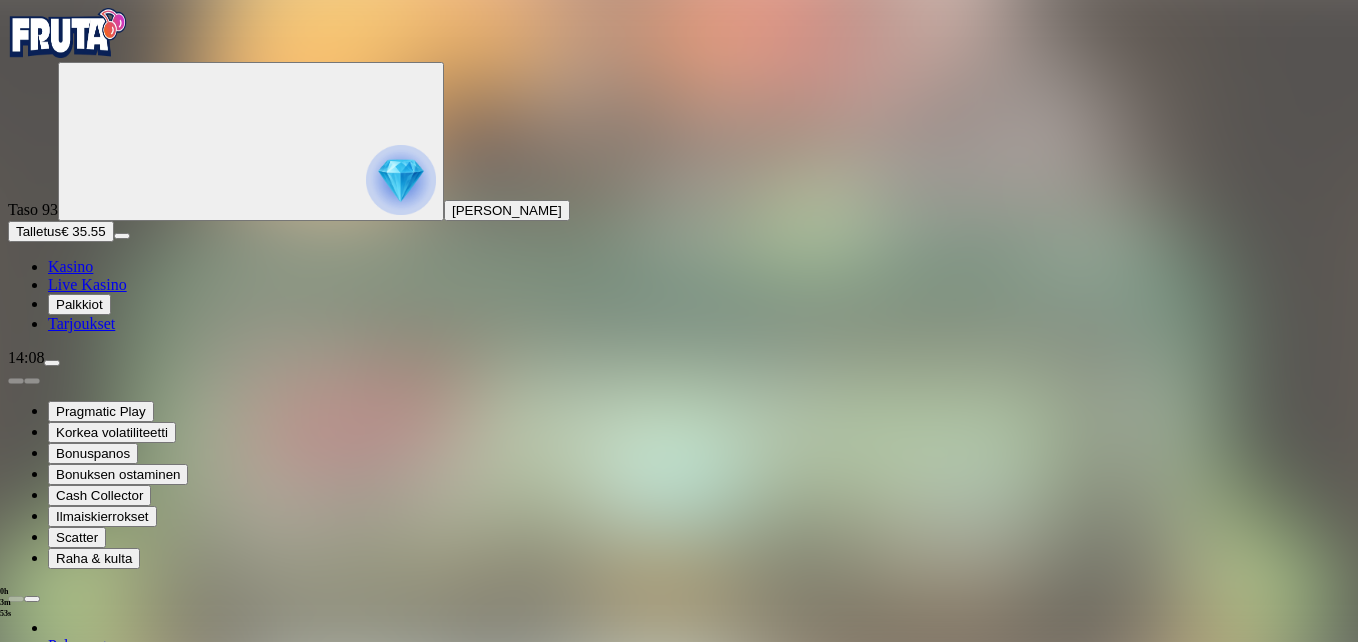 click at bounding box center [48, 1368] 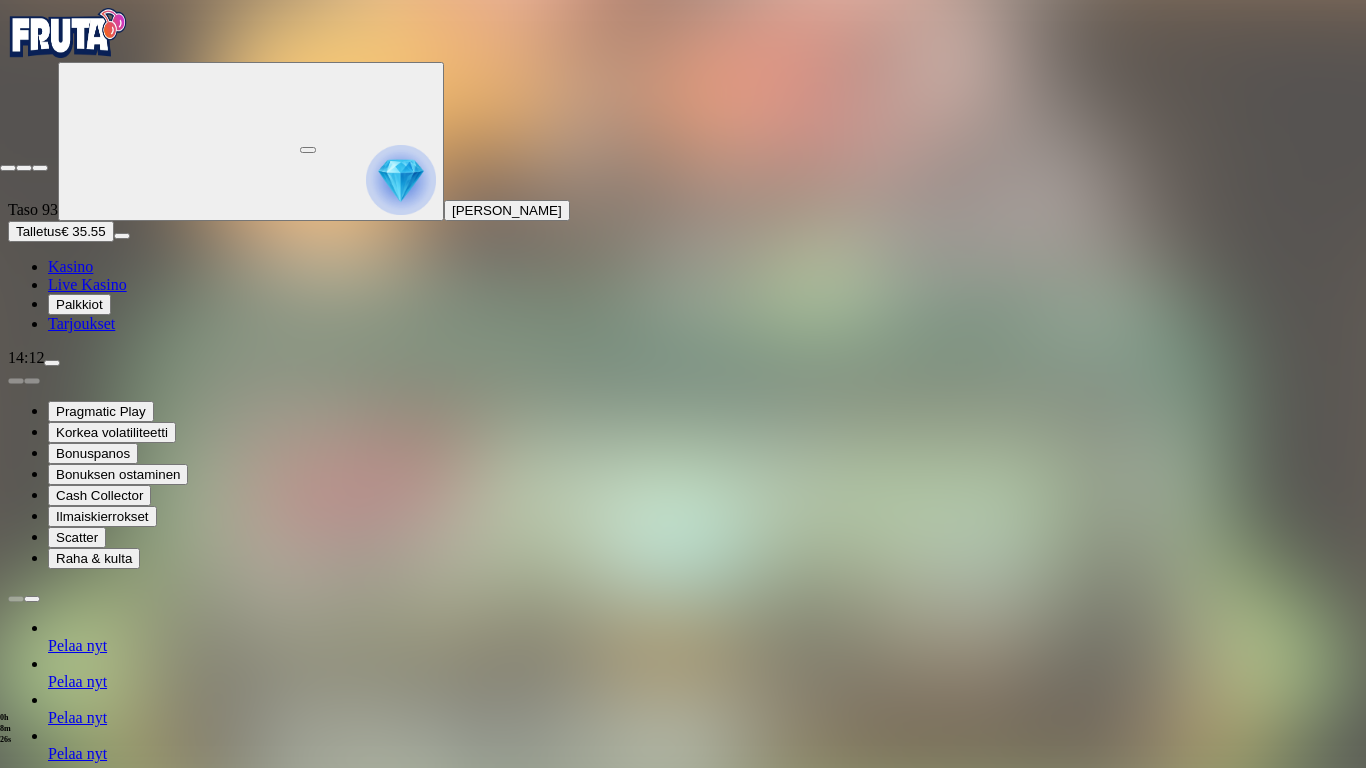 click at bounding box center [8, 168] 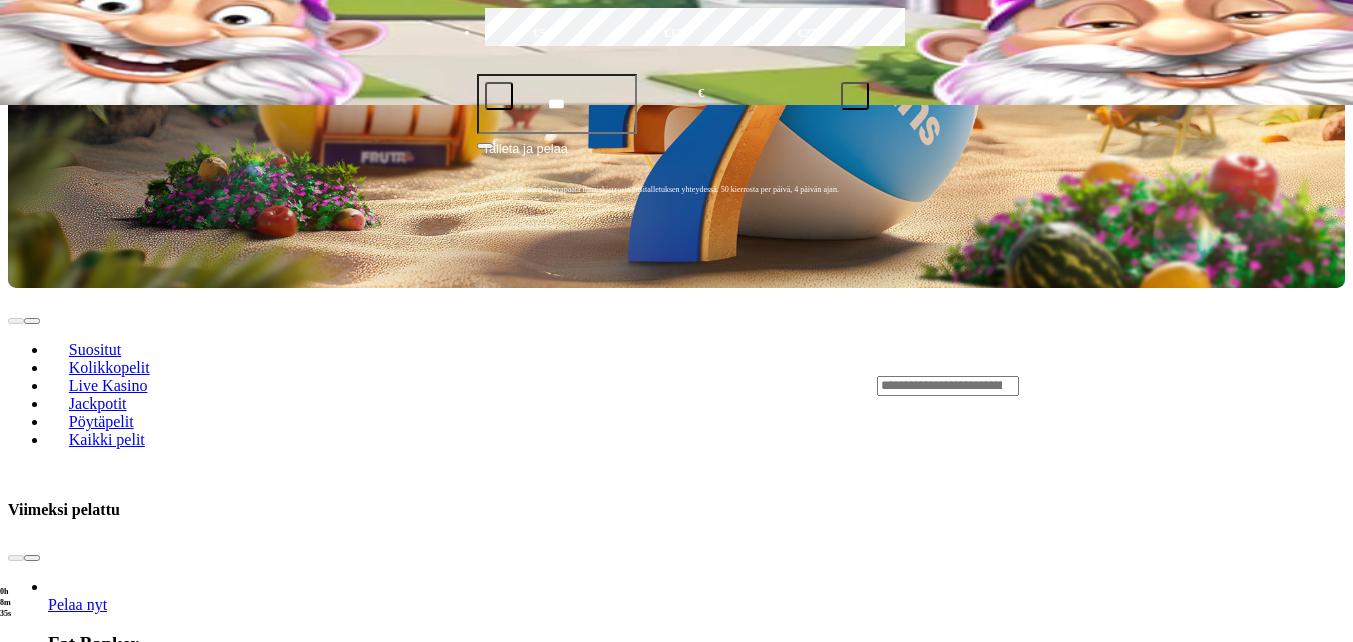 scroll, scrollTop: 700, scrollLeft: 0, axis: vertical 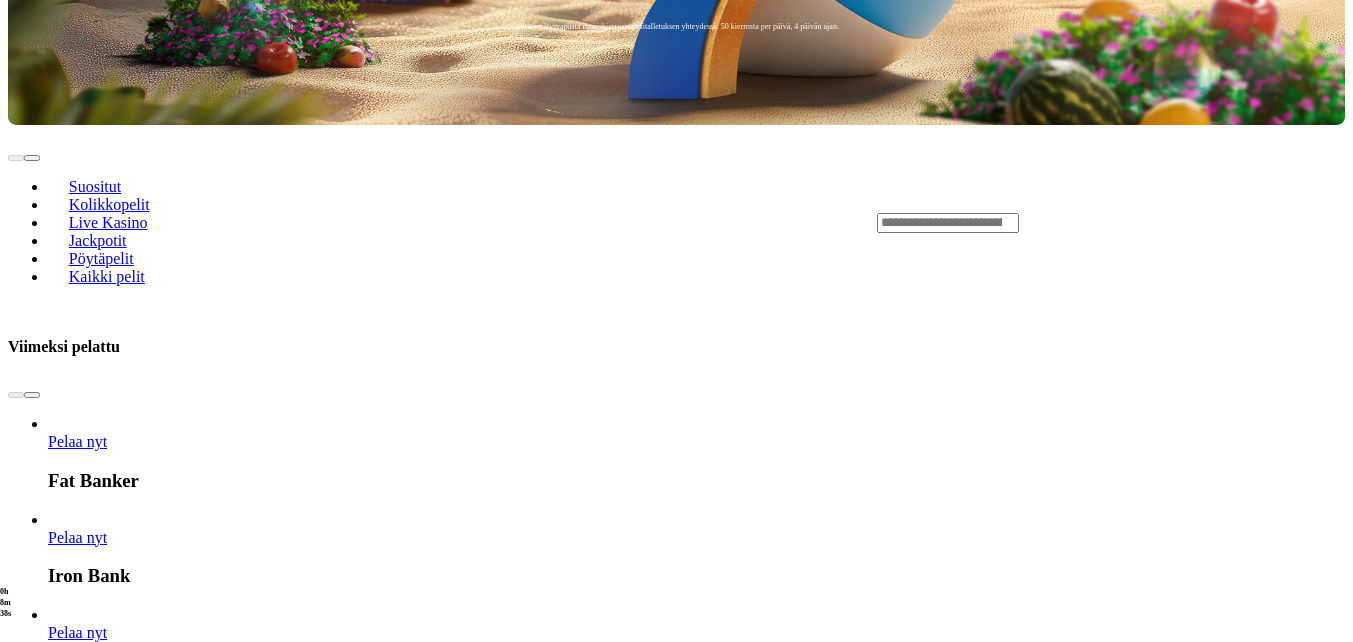 click on "Pelaa nyt" at bounding box center [77, 2946] 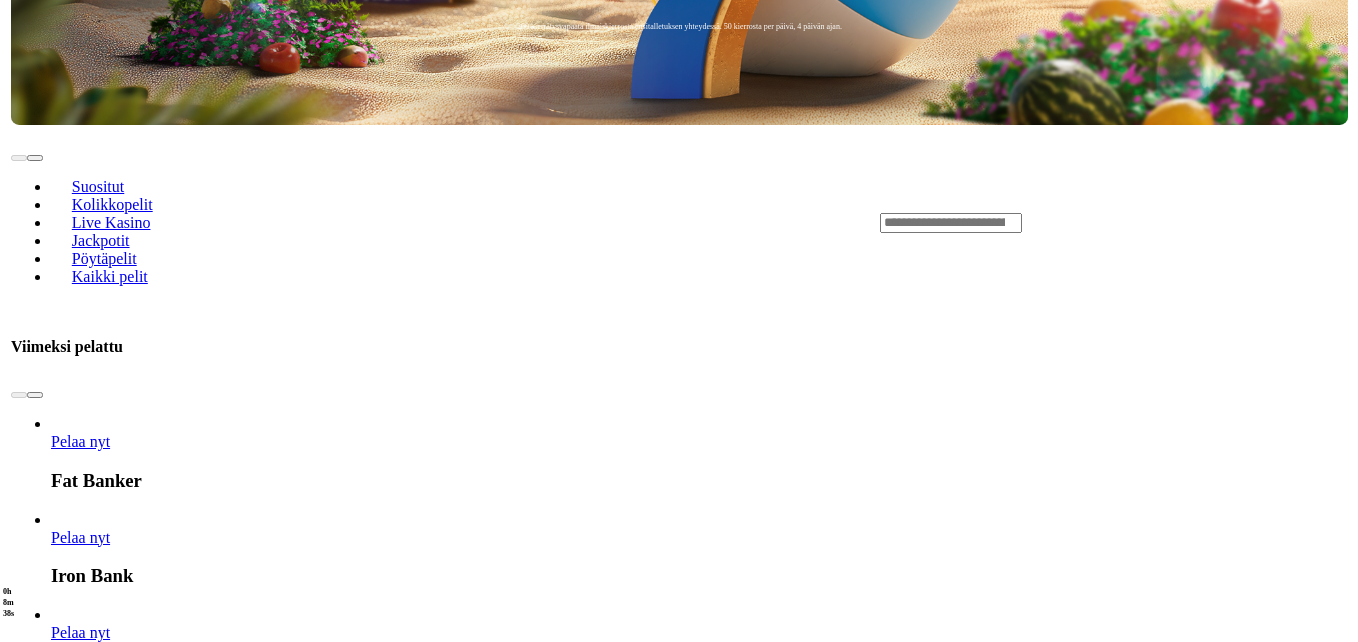scroll, scrollTop: 0, scrollLeft: 0, axis: both 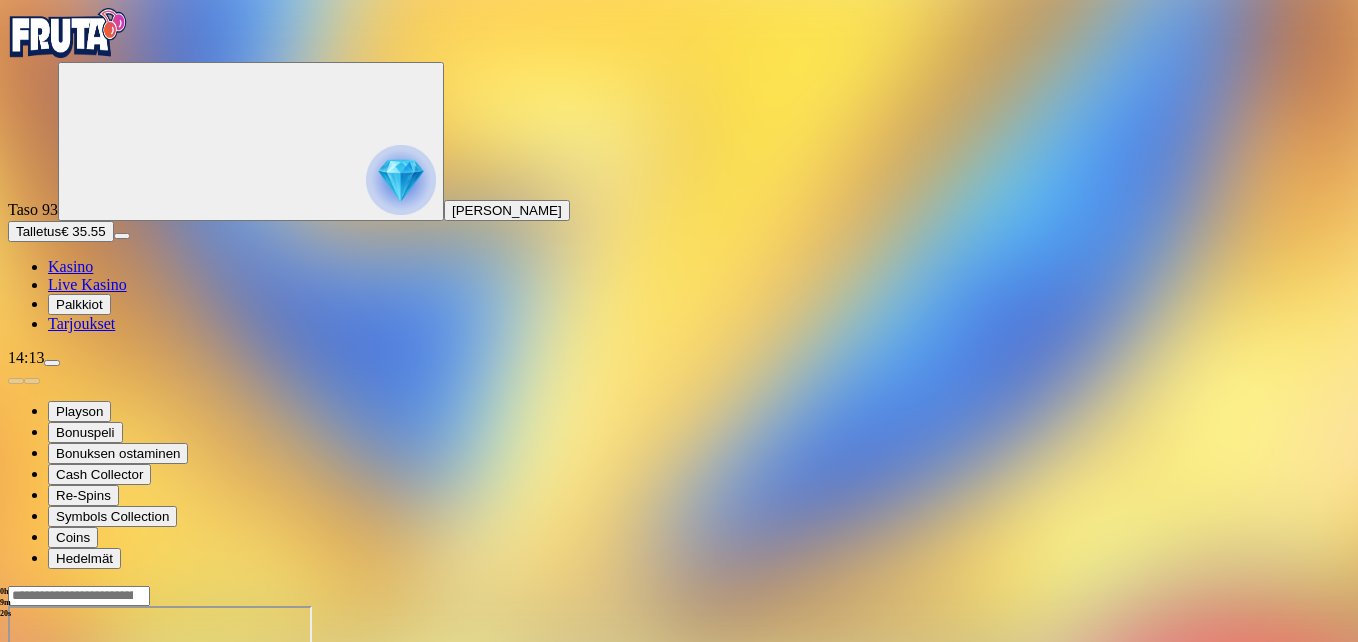 drag, startPoint x: 1234, startPoint y: 189, endPoint x: 1238, endPoint y: 263, distance: 74.10803 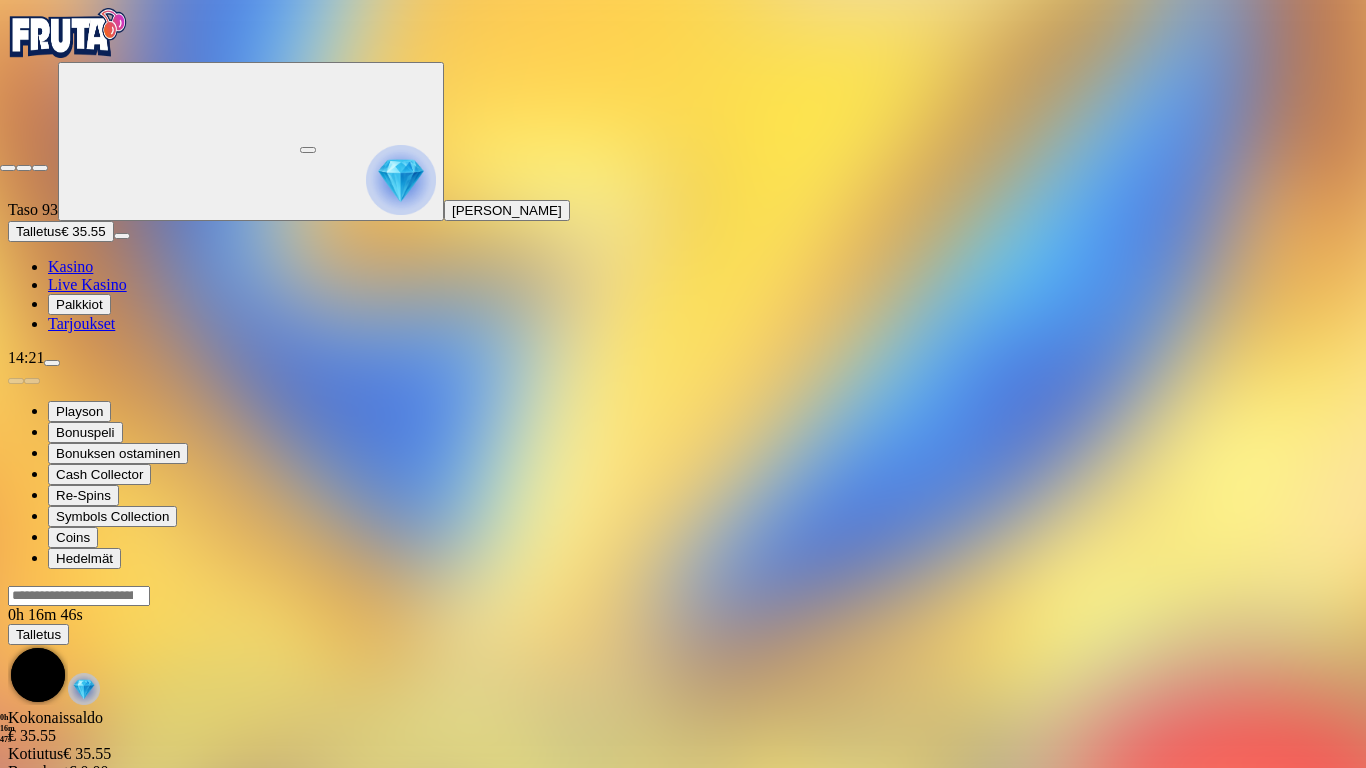 click at bounding box center (8, 168) 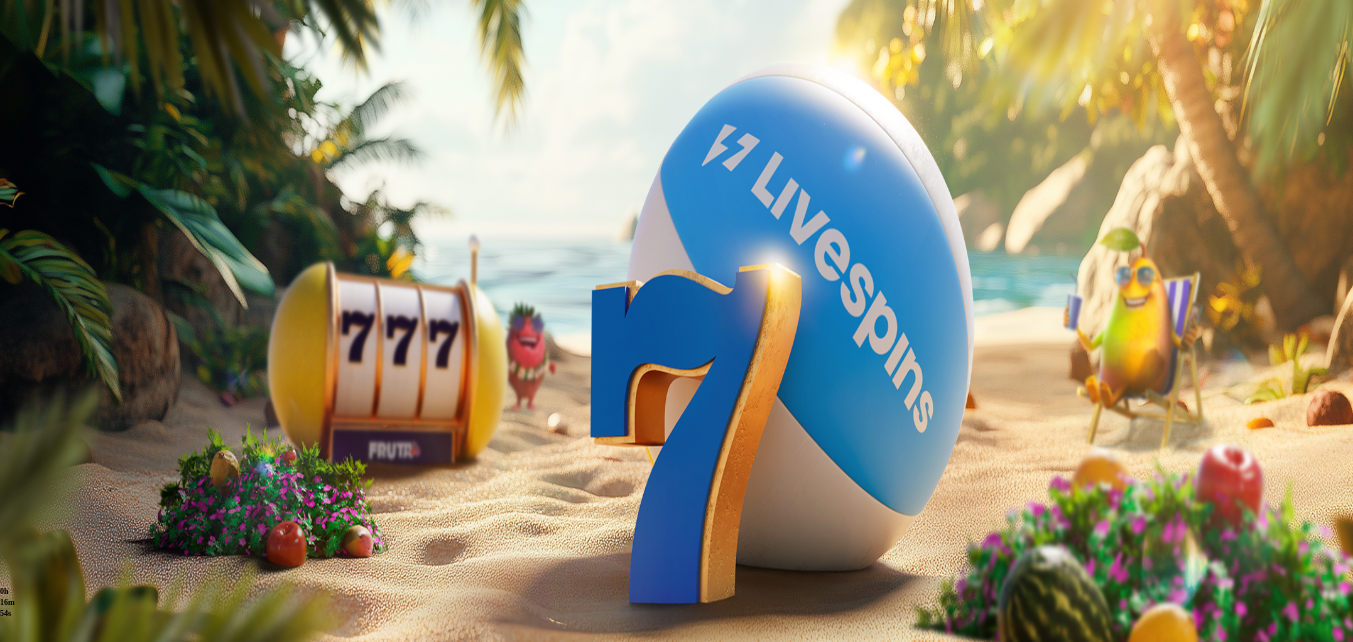 scroll, scrollTop: 0, scrollLeft: 0, axis: both 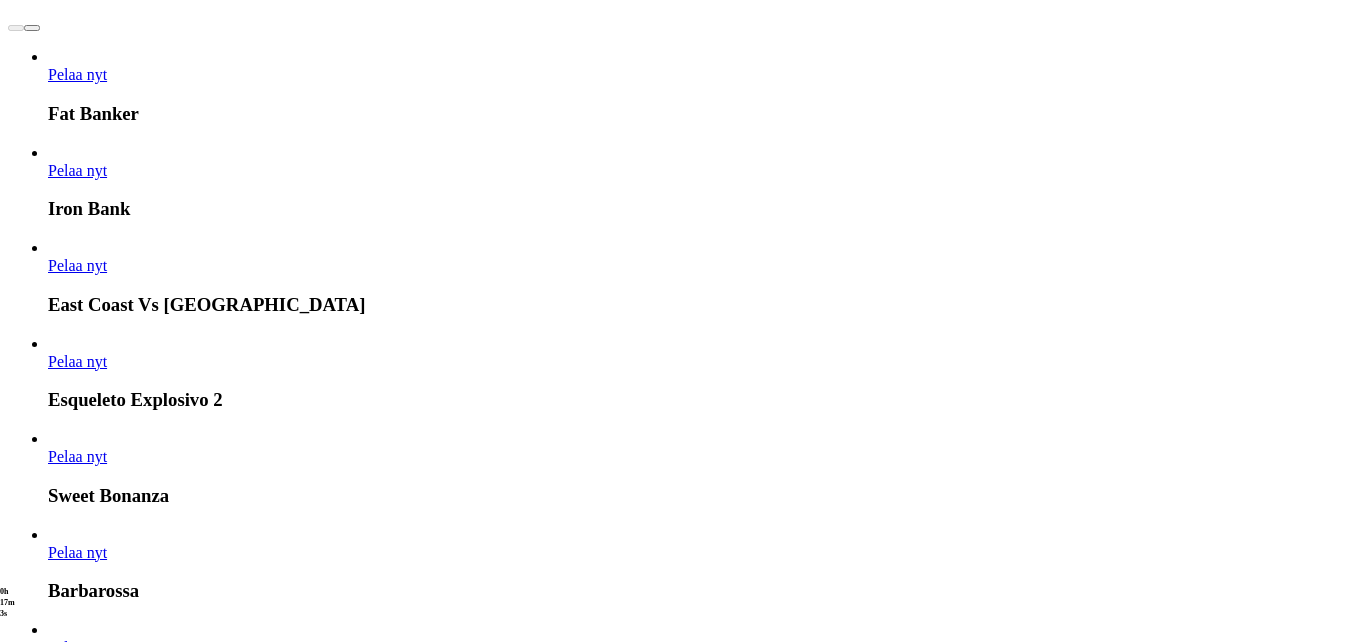 click on "Pelaa nyt" at bounding box center [77, 2837] 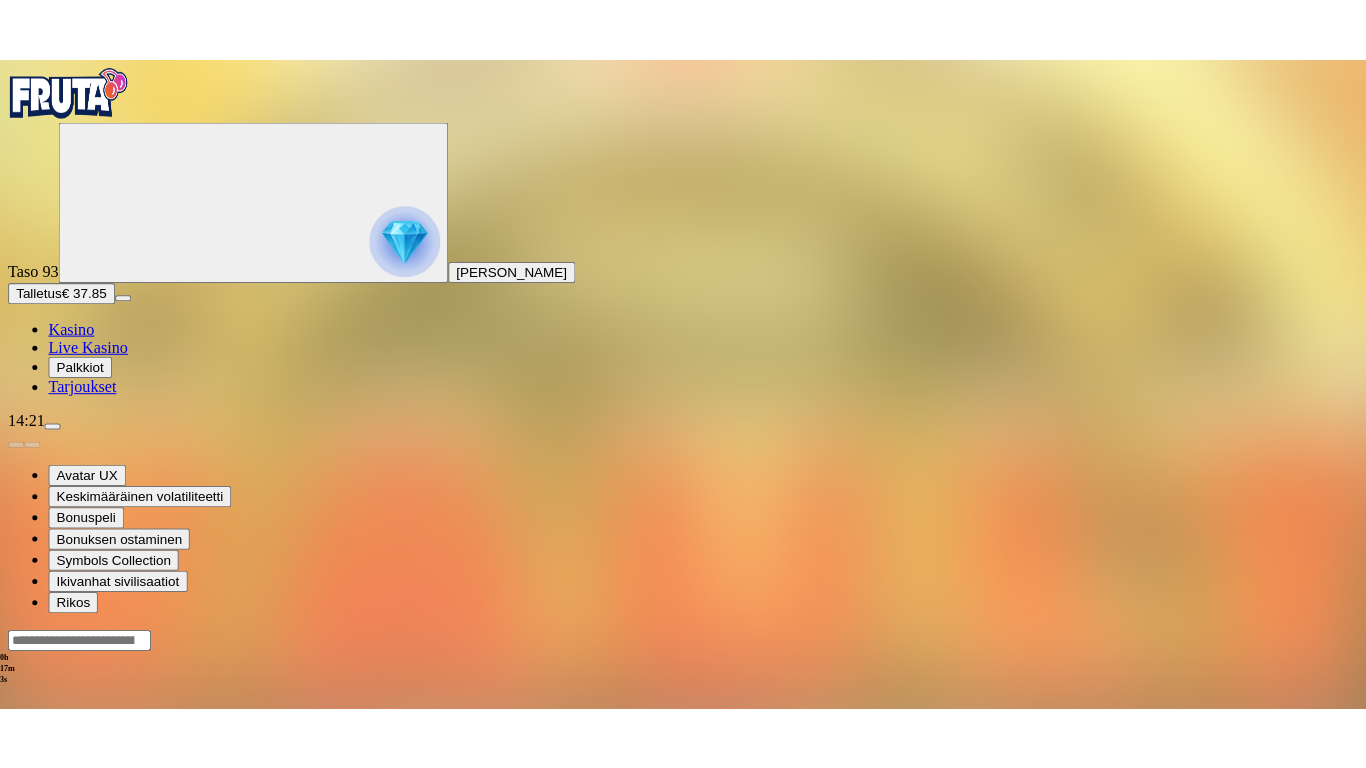 scroll, scrollTop: 0, scrollLeft: 0, axis: both 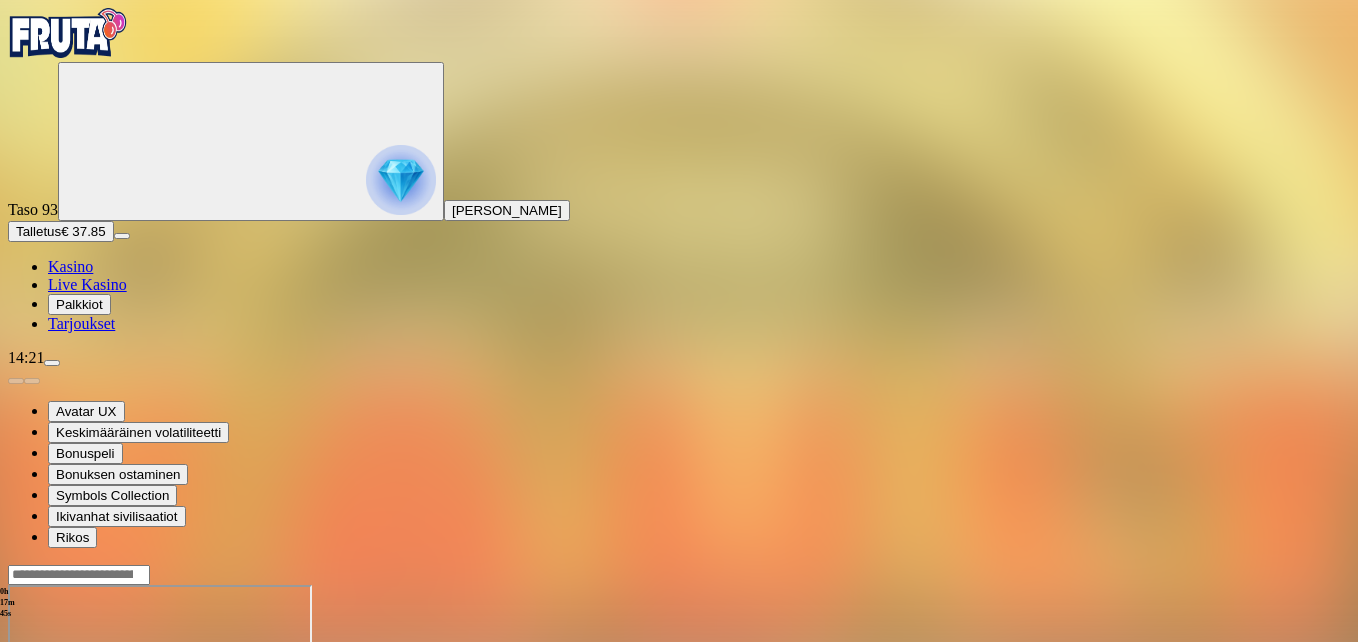 click at bounding box center (48, 757) 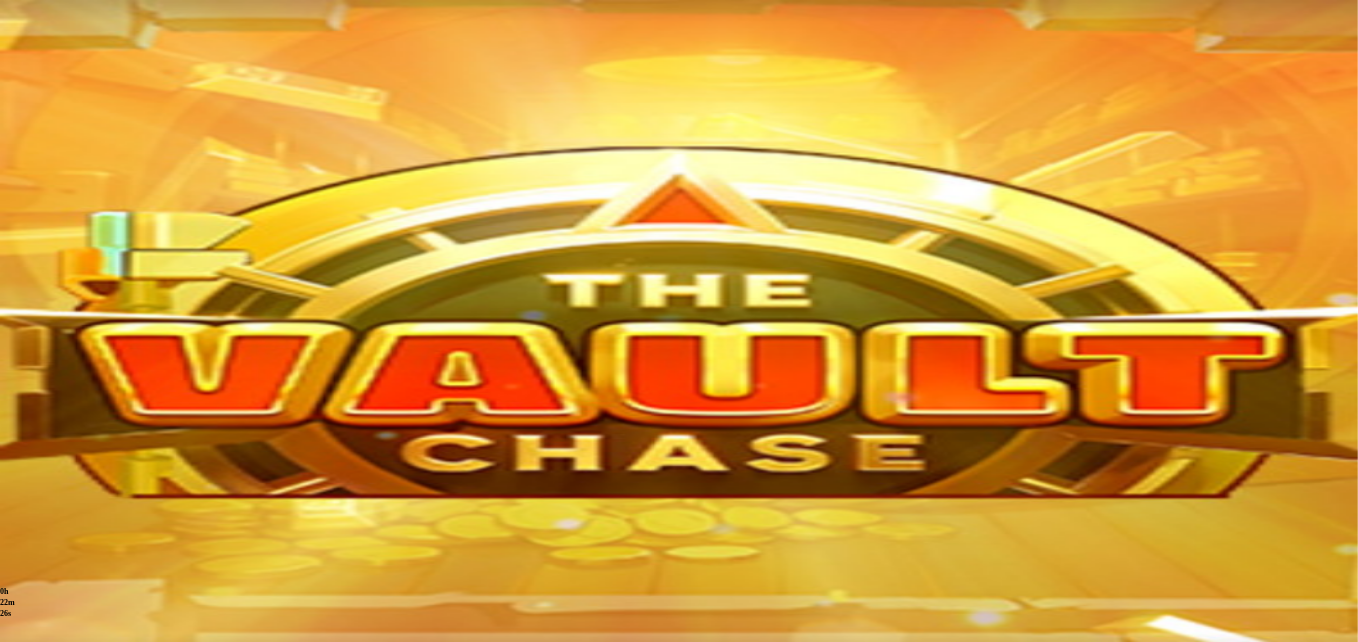 scroll, scrollTop: 0, scrollLeft: 0, axis: both 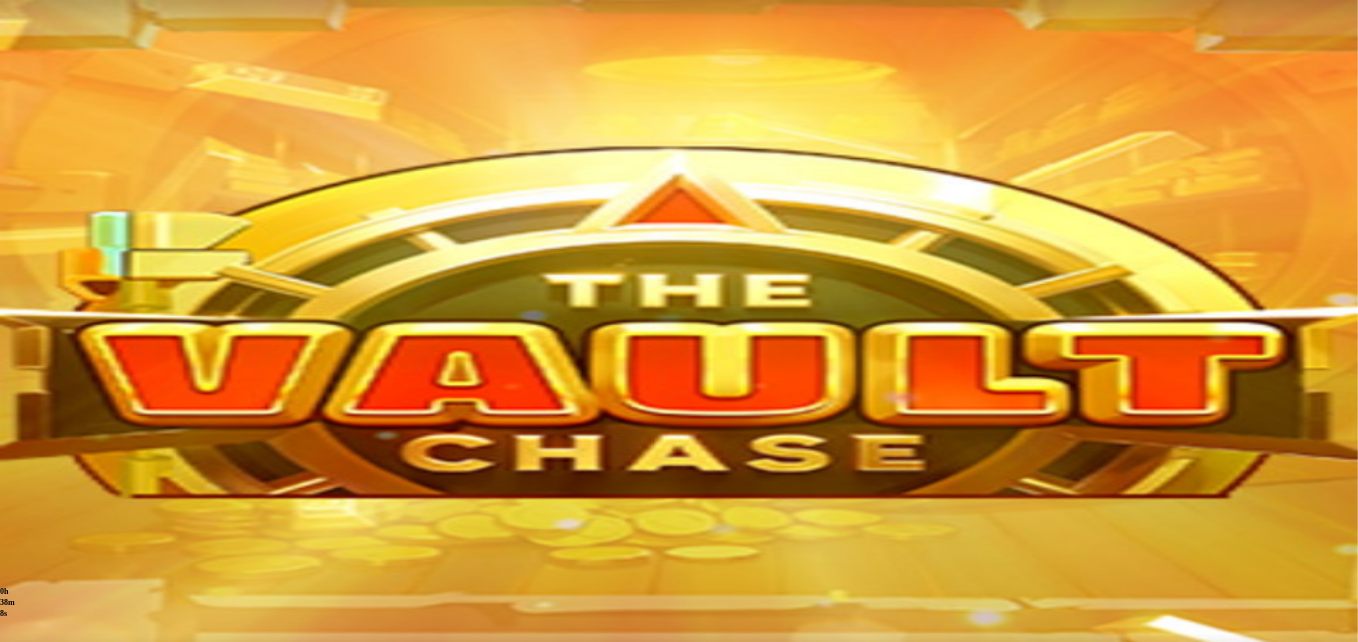 drag, startPoint x: 1243, startPoint y: 184, endPoint x: 1247, endPoint y: 258, distance: 74.10803 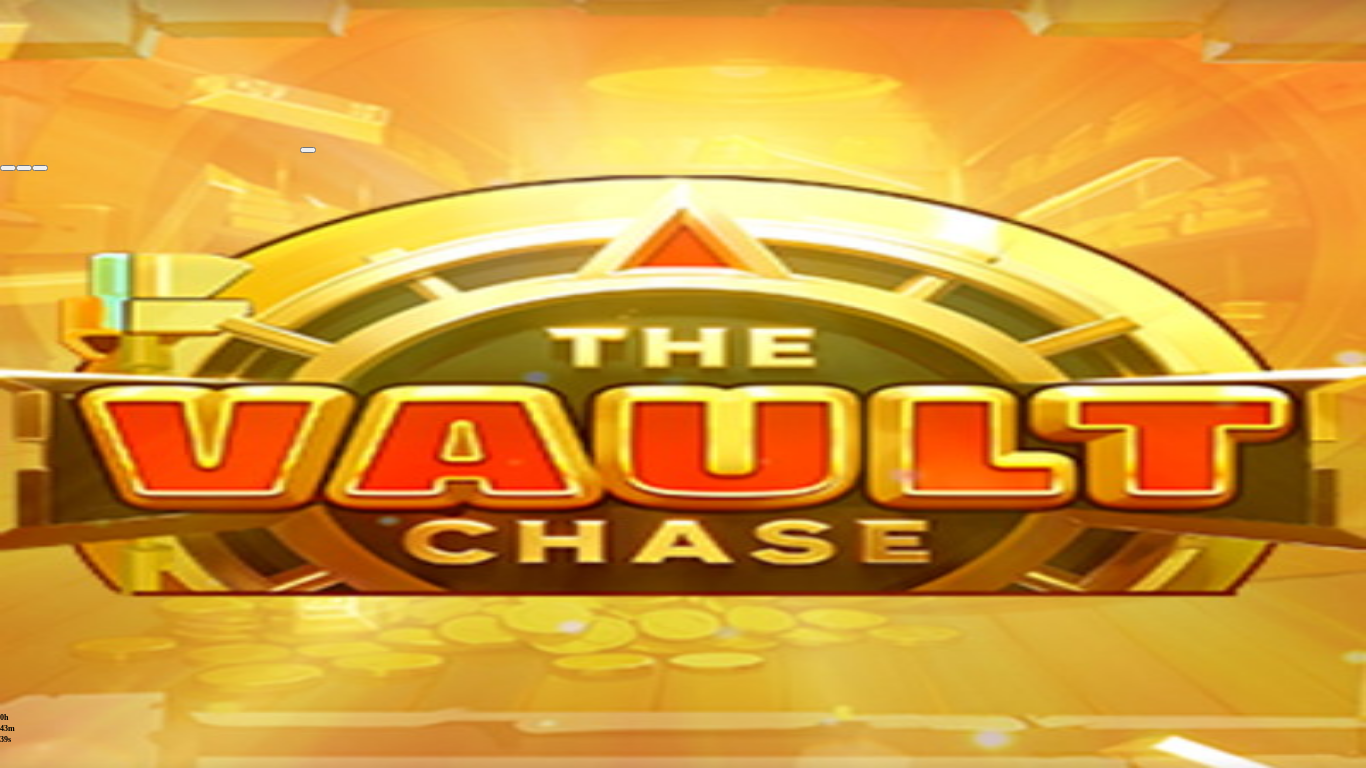 click at bounding box center [8, 168] 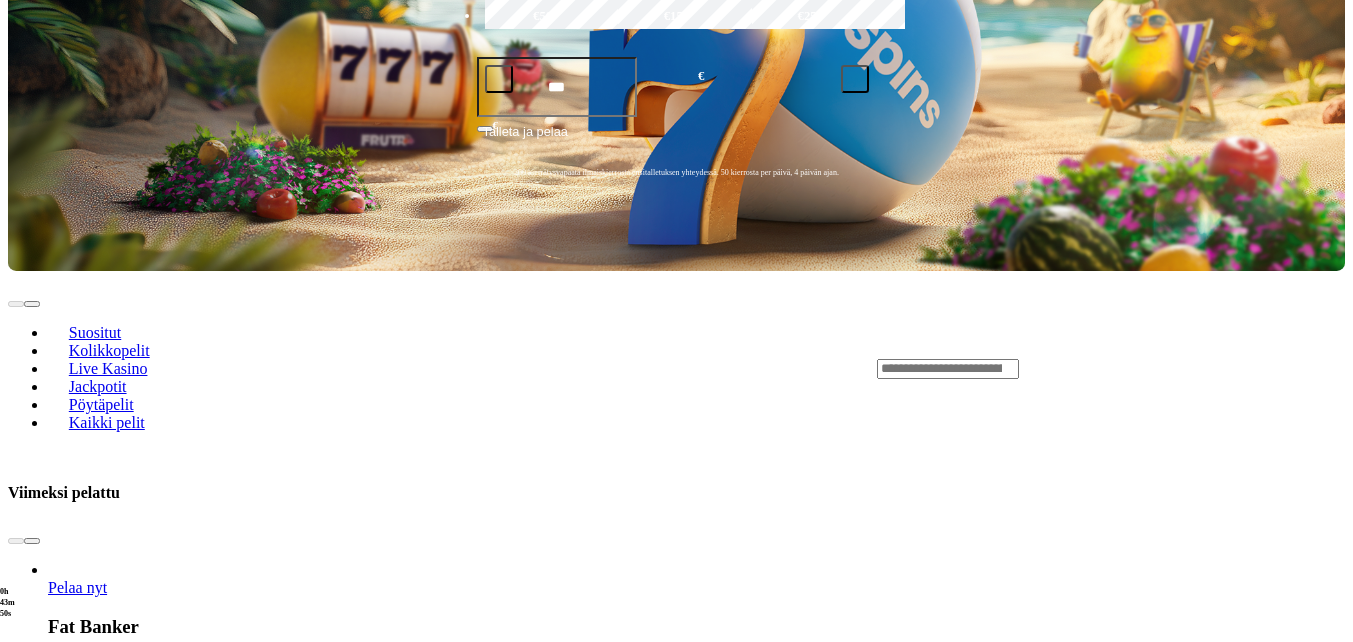 scroll, scrollTop: 700, scrollLeft: 0, axis: vertical 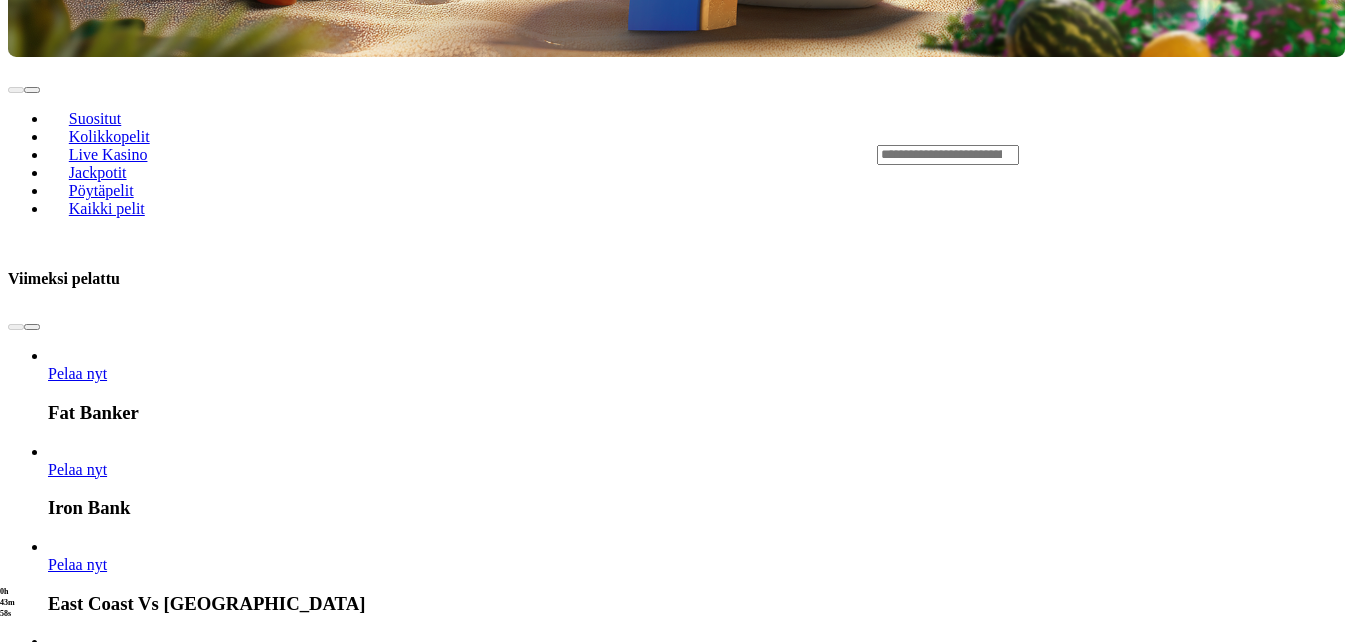click on "Pelaa nyt" at bounding box center [77, 2973] 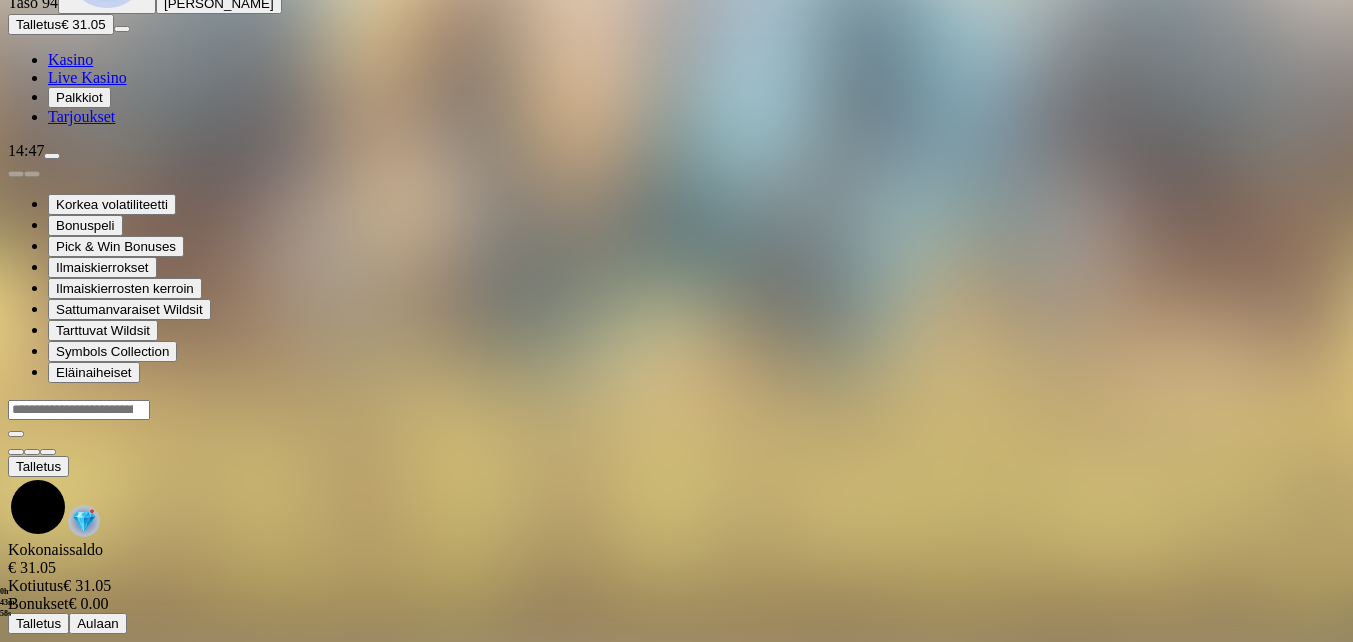 scroll, scrollTop: 0, scrollLeft: 0, axis: both 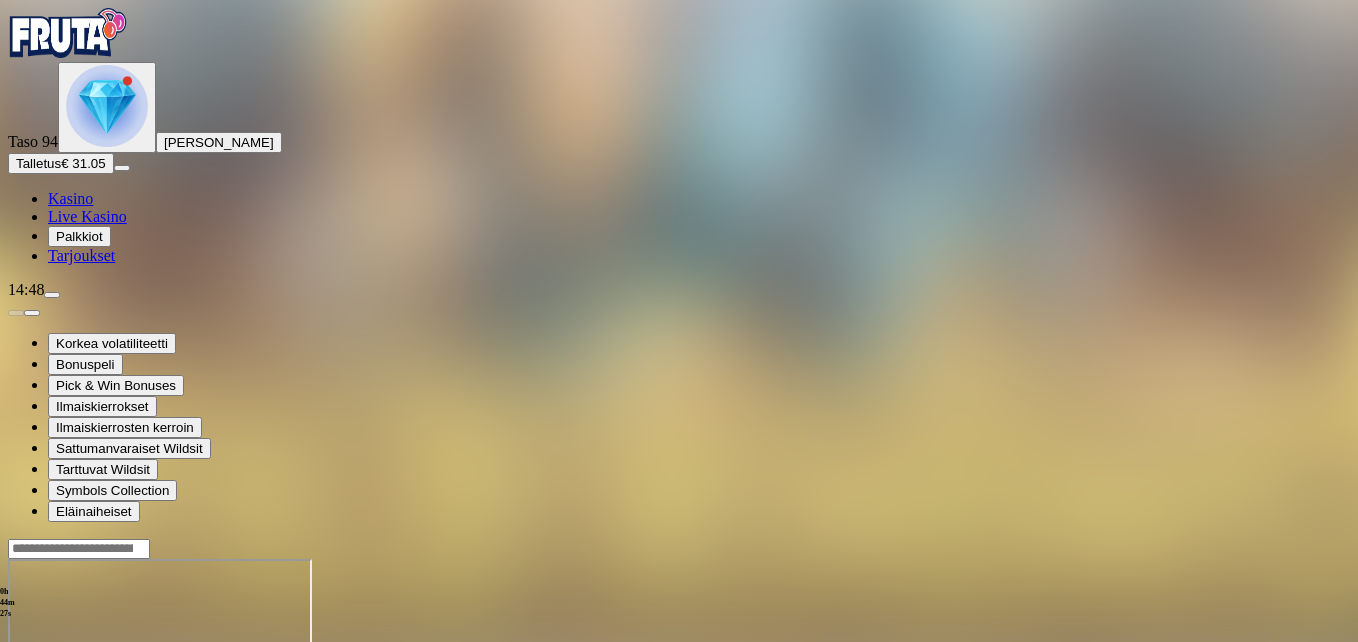 click at bounding box center (16, 731) 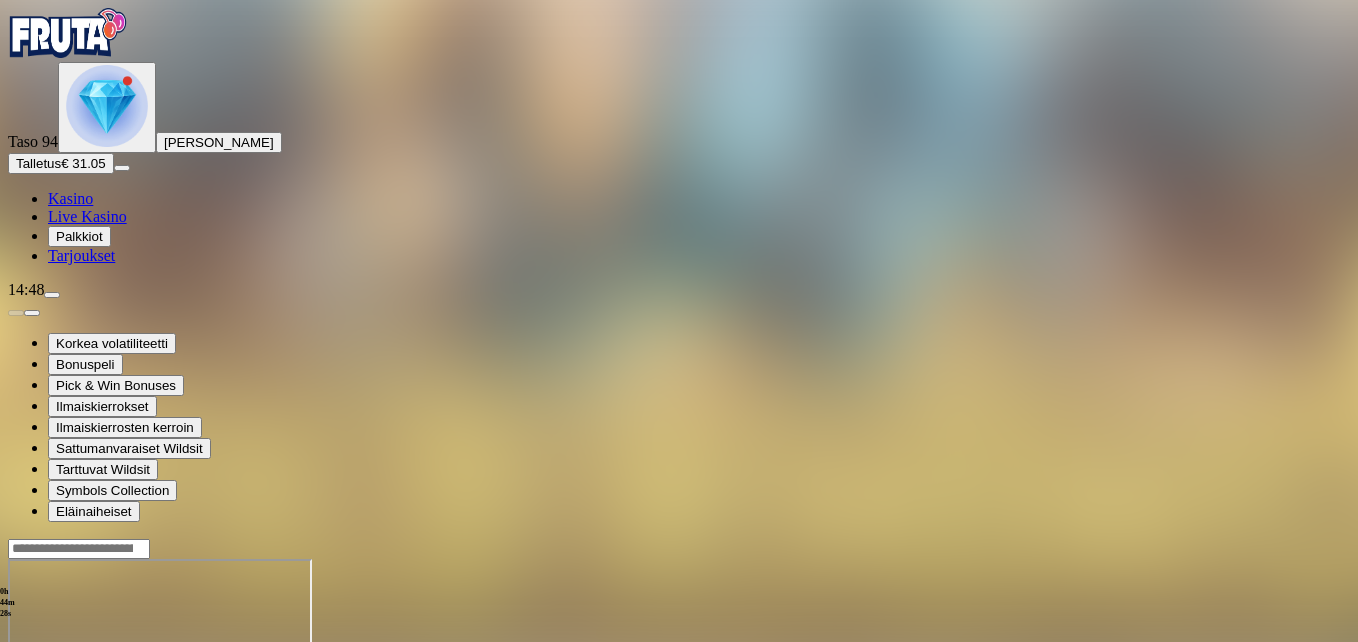 click at bounding box center (16, 731) 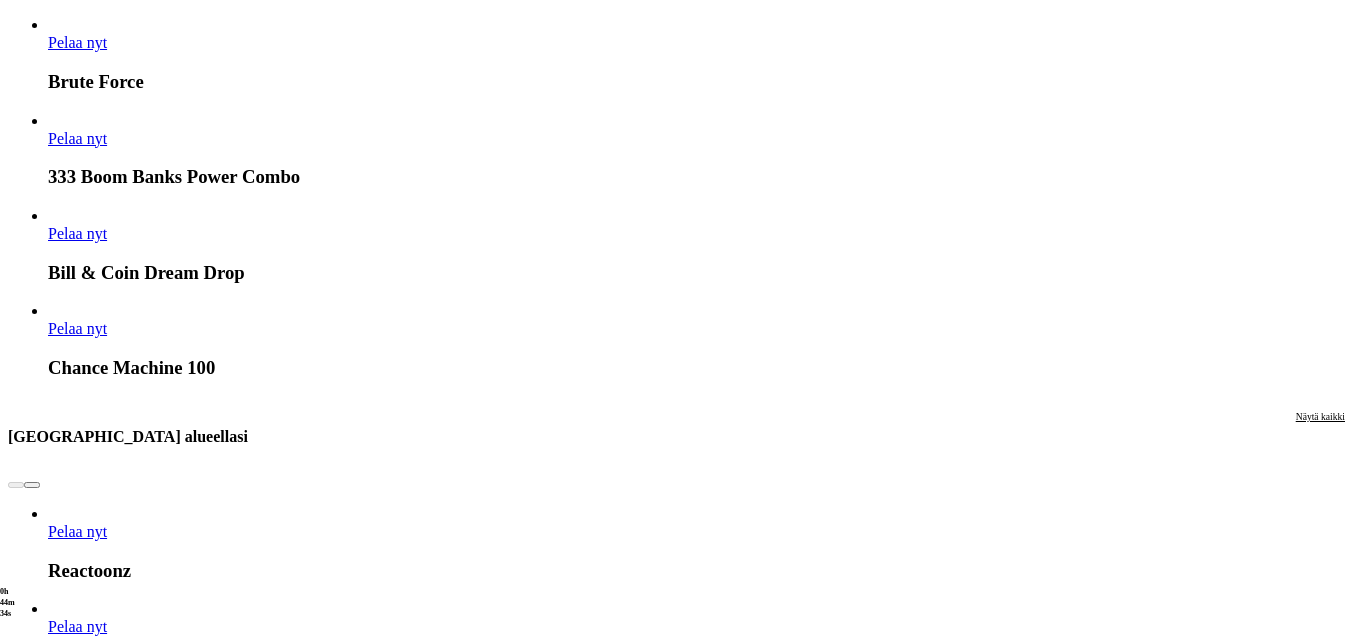 scroll, scrollTop: 1700, scrollLeft: 0, axis: vertical 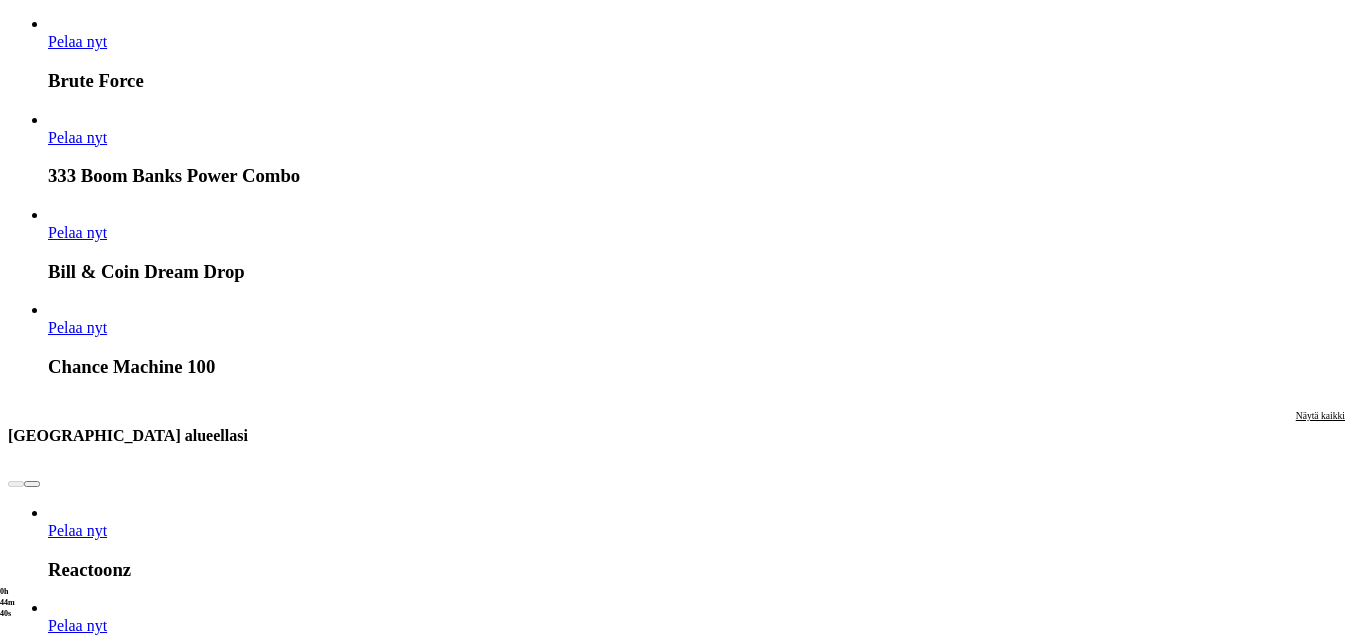 click on "Pelaa nyt" at bounding box center [77, 16561] 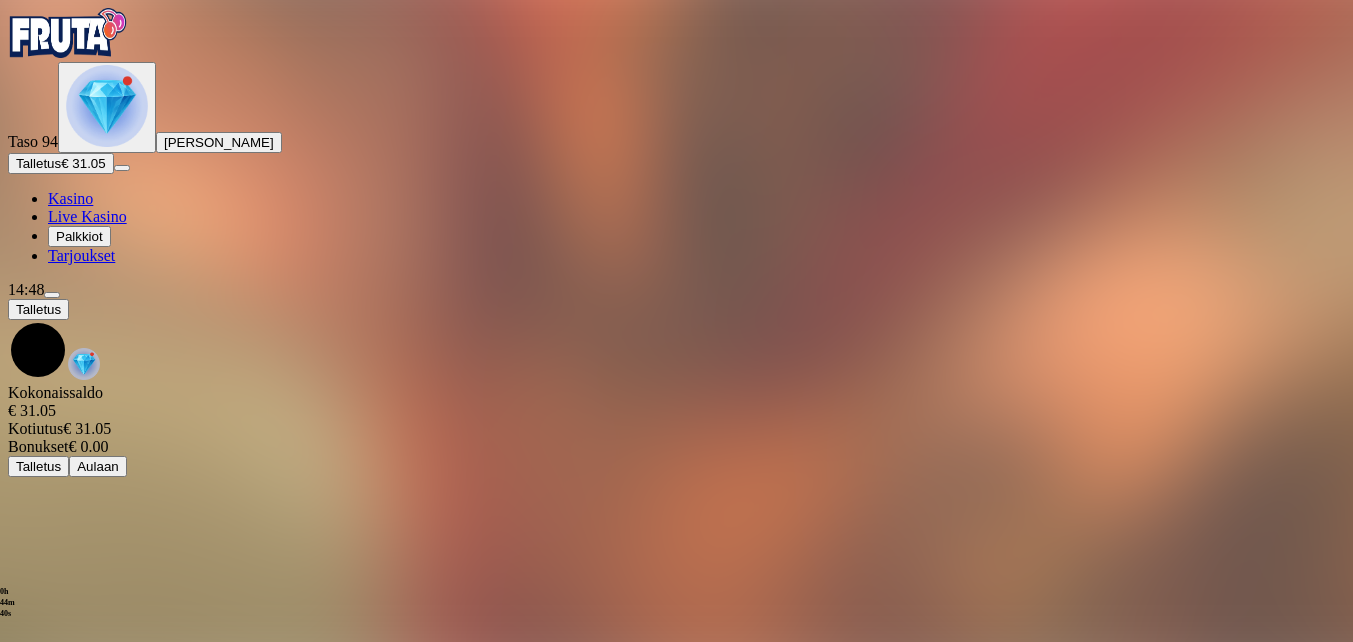 scroll, scrollTop: 0, scrollLeft: 0, axis: both 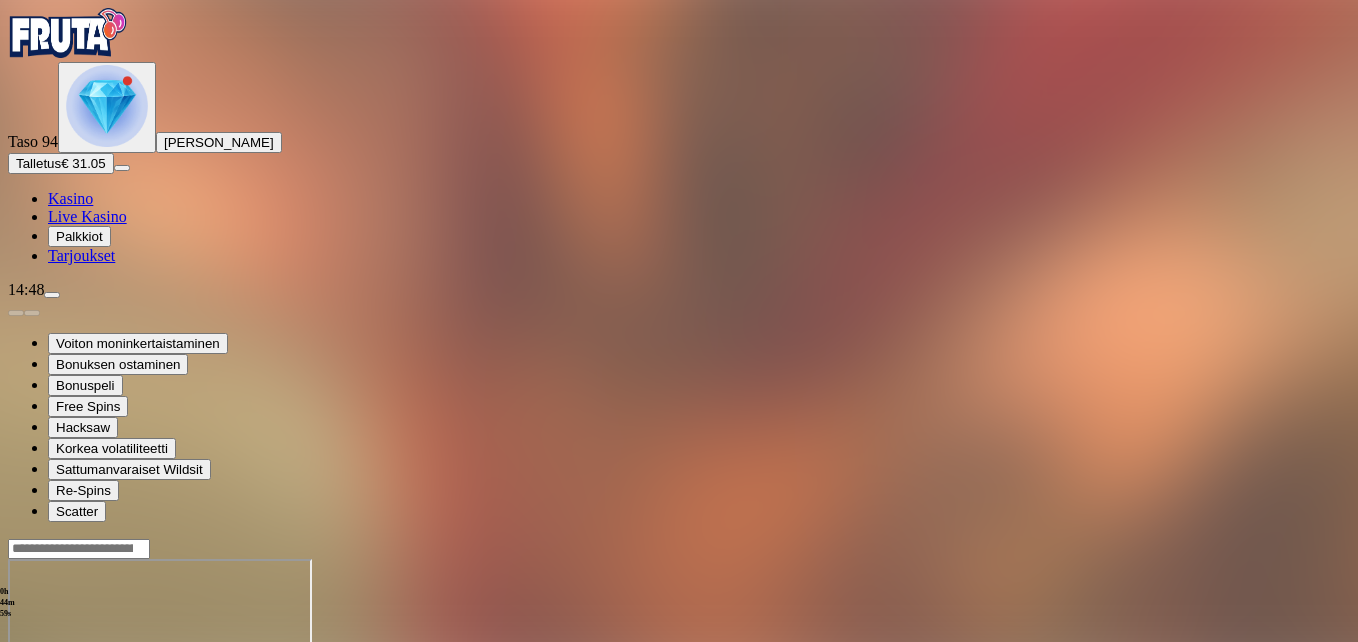click at bounding box center (48, 731) 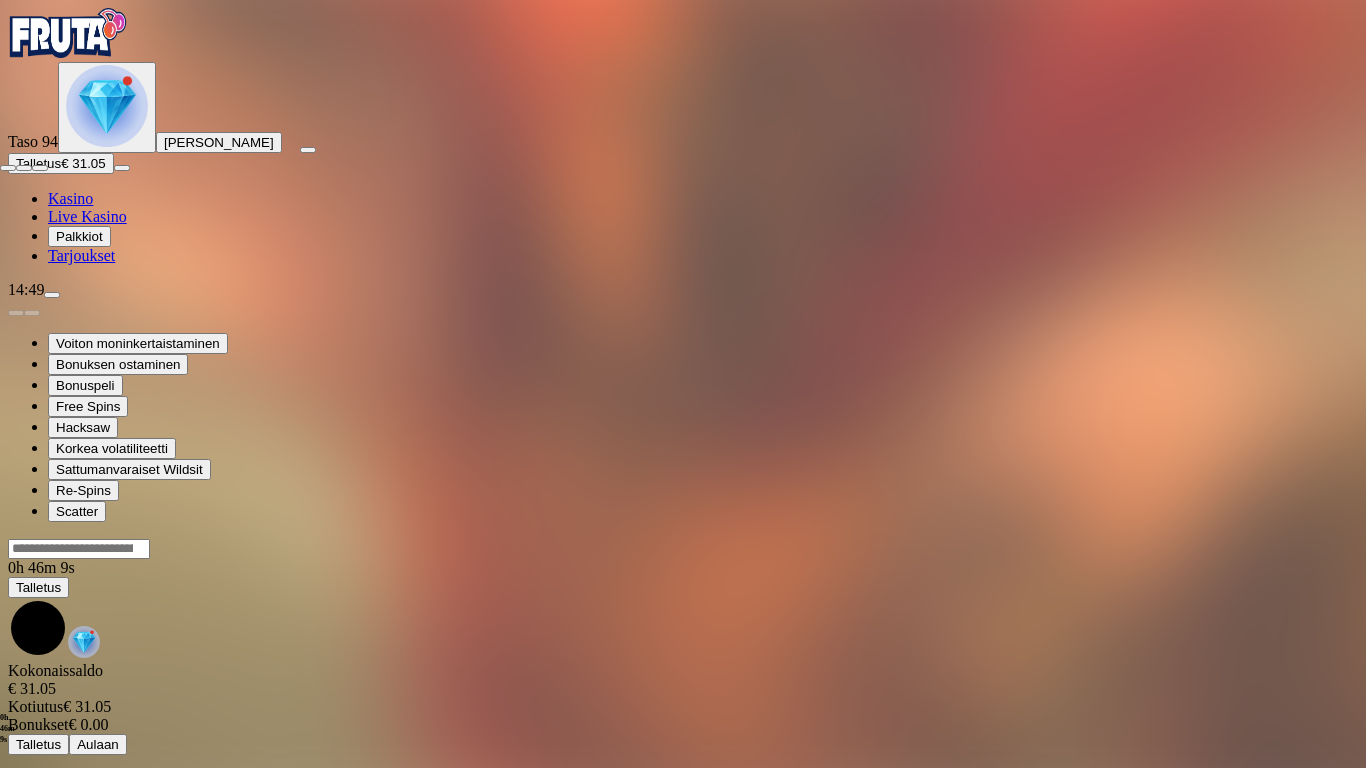 click at bounding box center [8, 168] 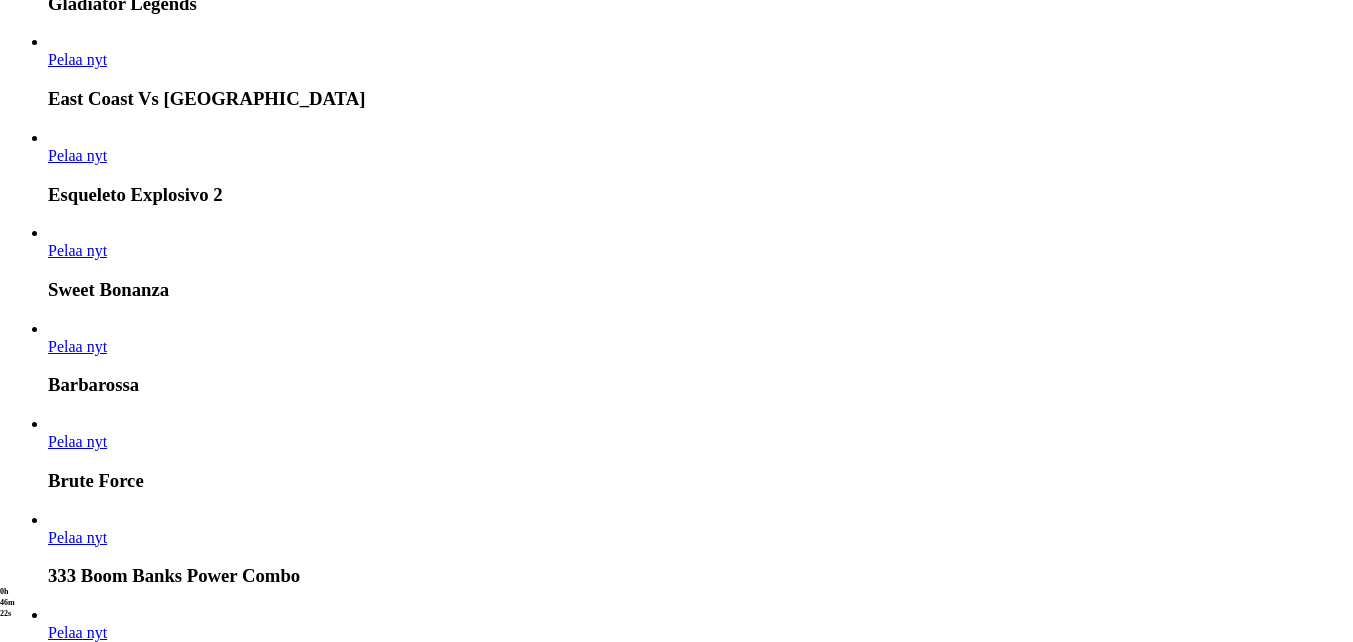 scroll, scrollTop: 1800, scrollLeft: 0, axis: vertical 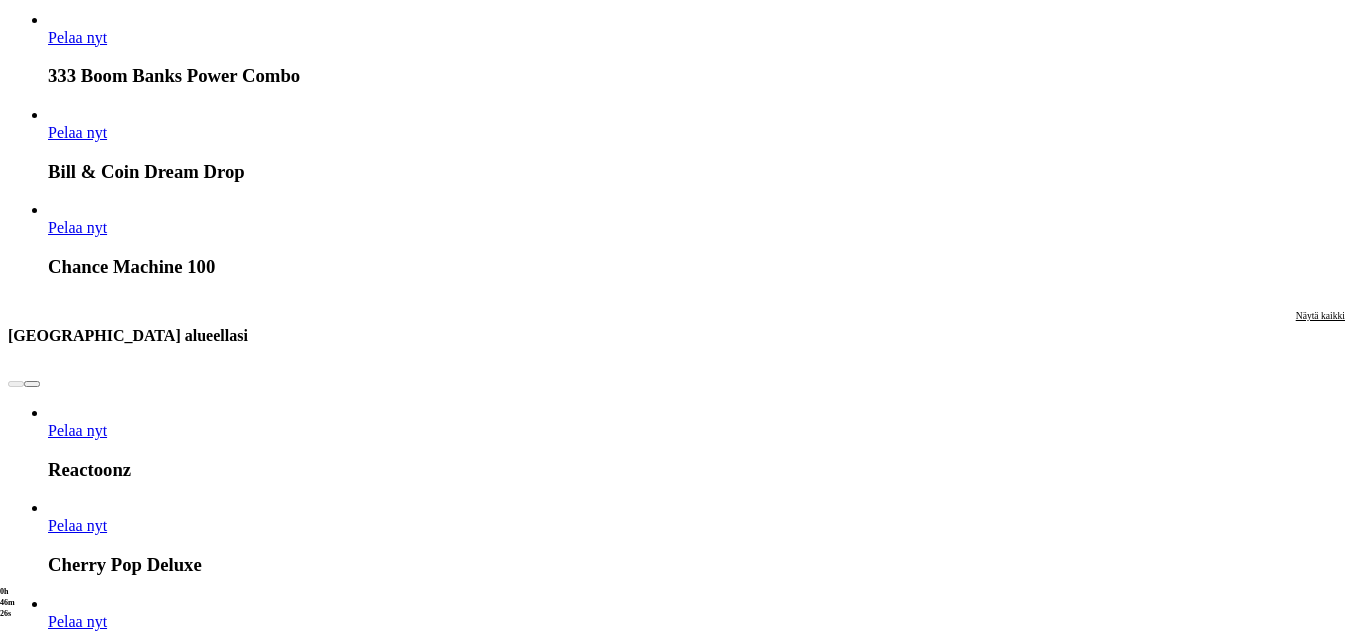 click at bounding box center (32, 15937) 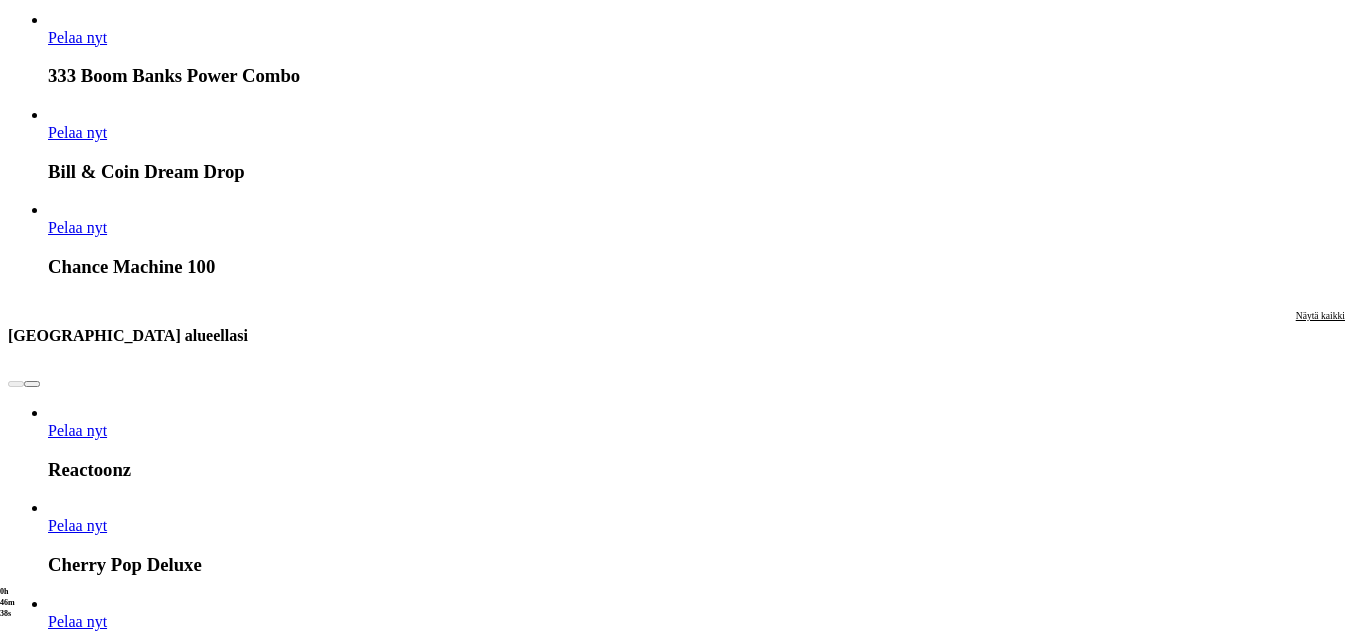 click on "Pelaa nyt" at bounding box center [-752, 16747] 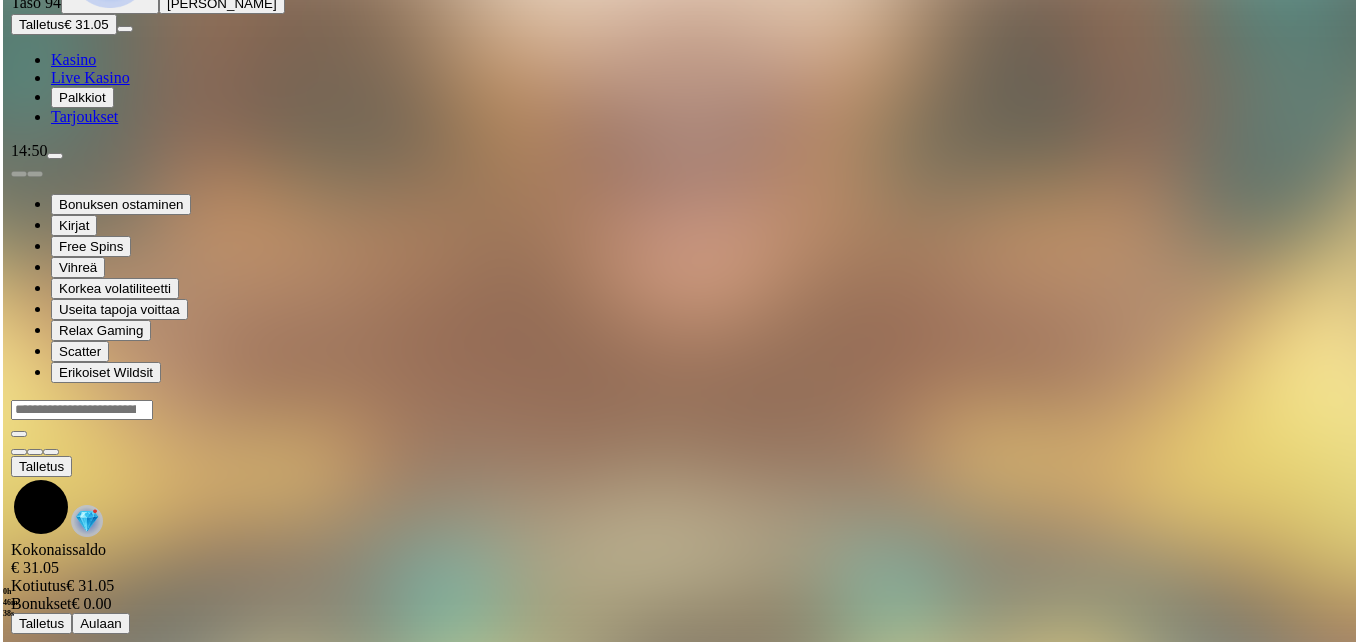 scroll, scrollTop: 0, scrollLeft: 0, axis: both 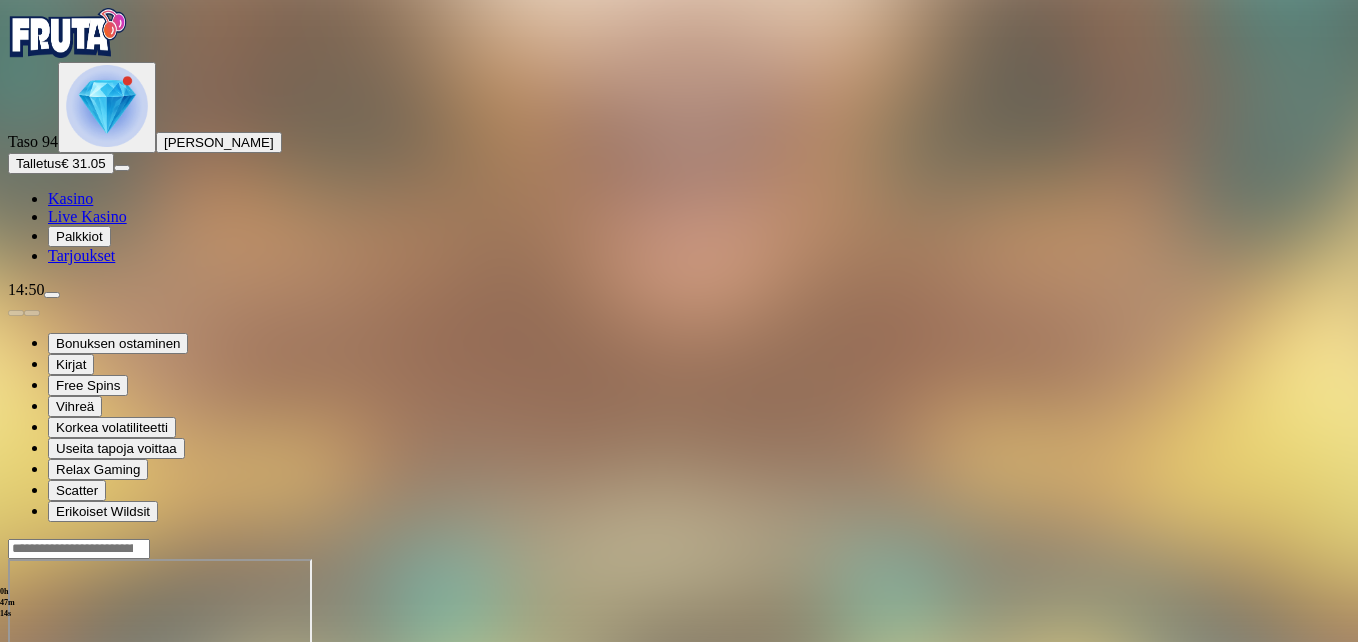 click at bounding box center [48, 731] 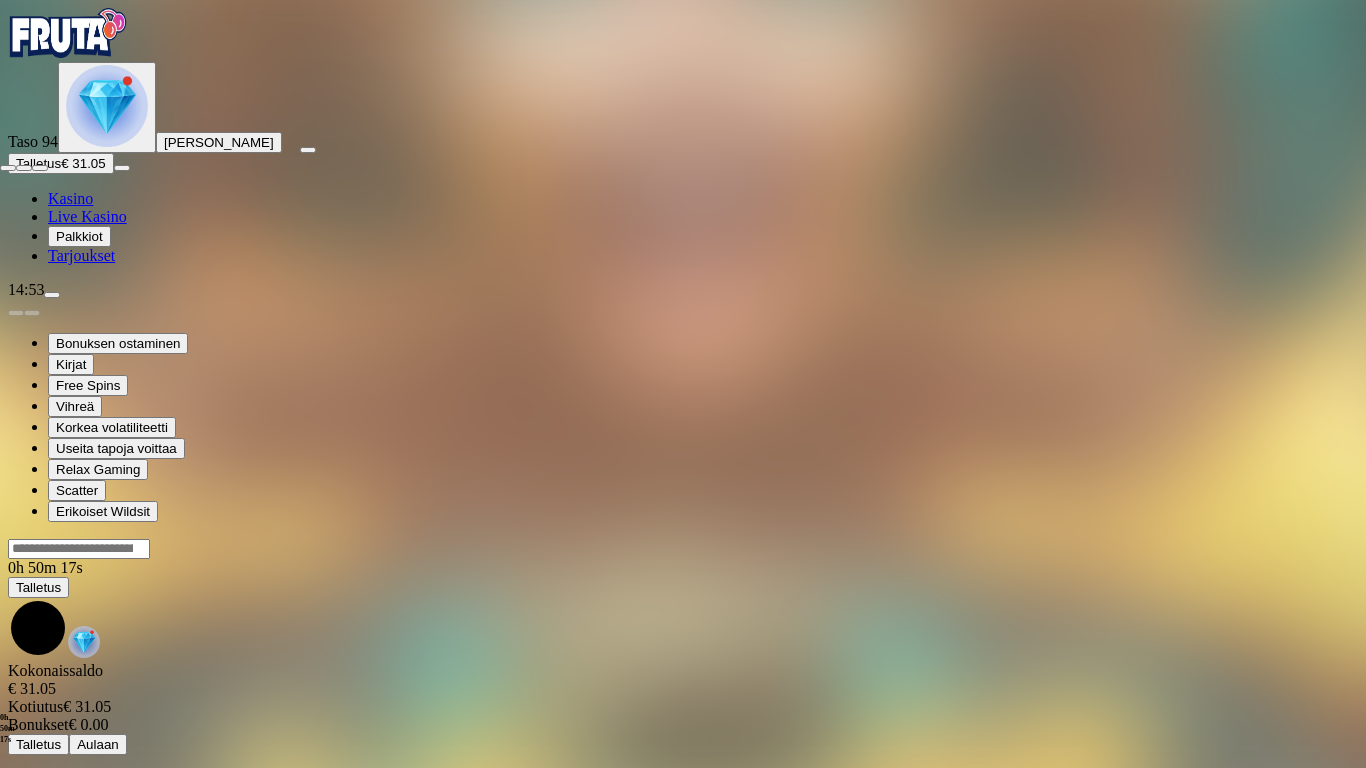 click at bounding box center [8, 168] 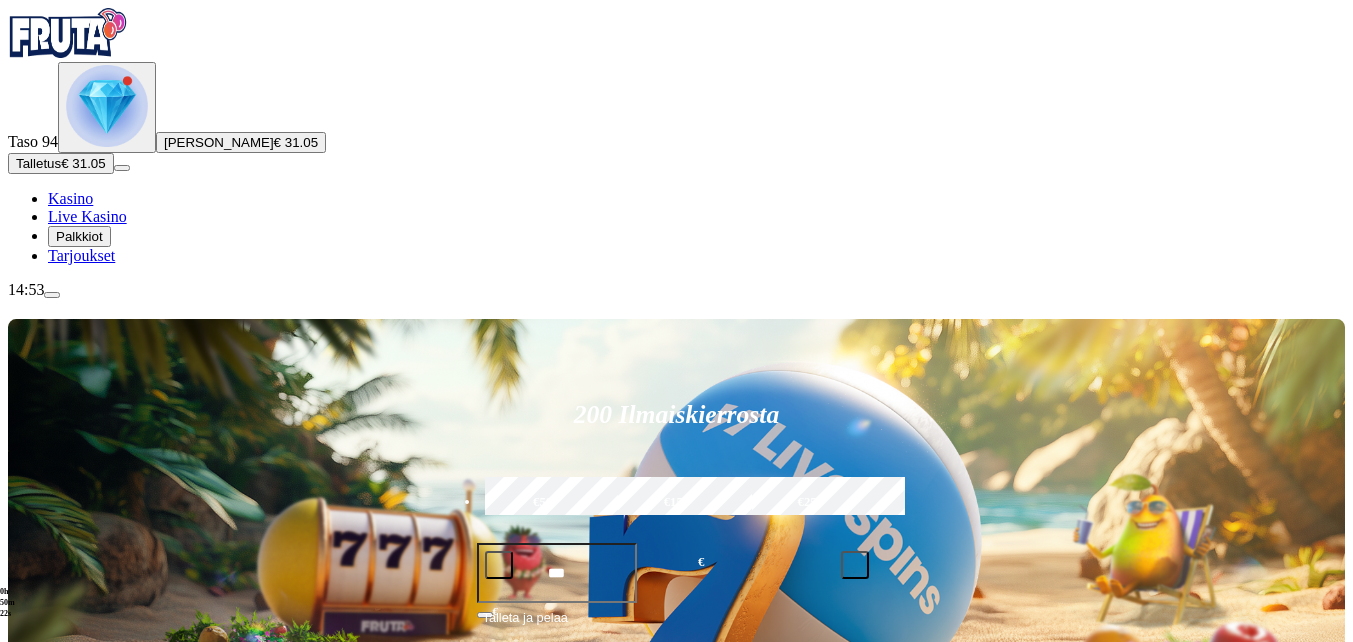 click at bounding box center (52, 295) 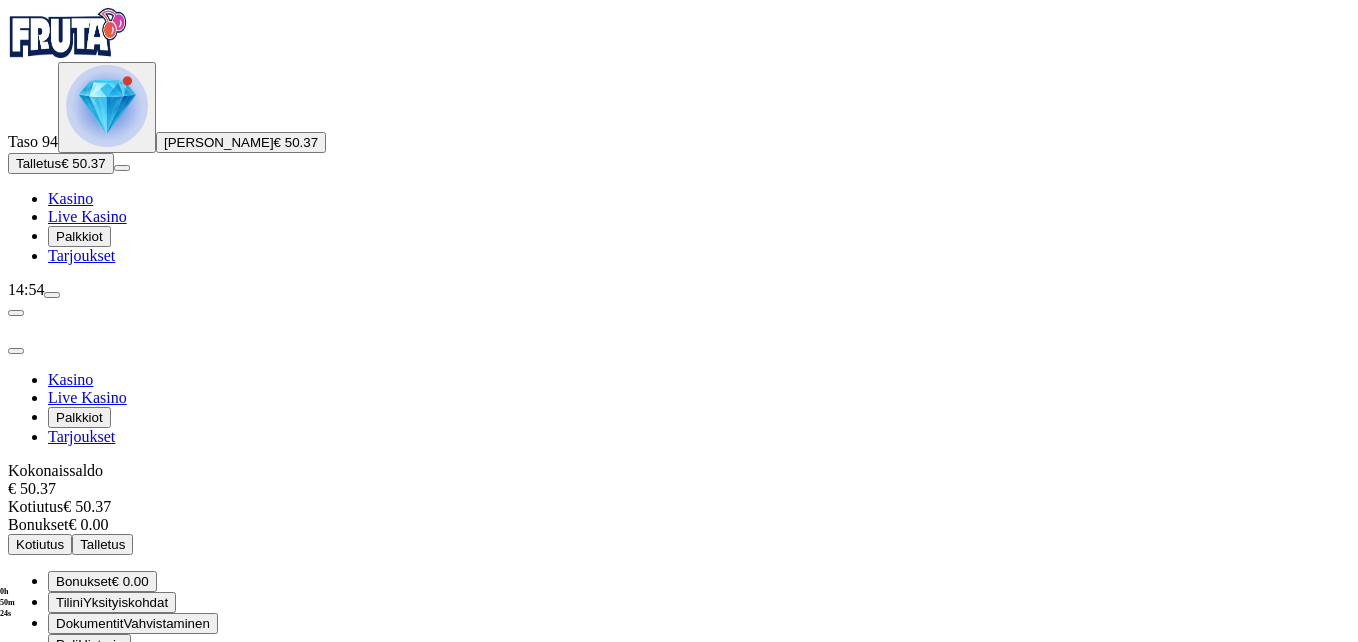 click on "Kotiutus" at bounding box center [40, 544] 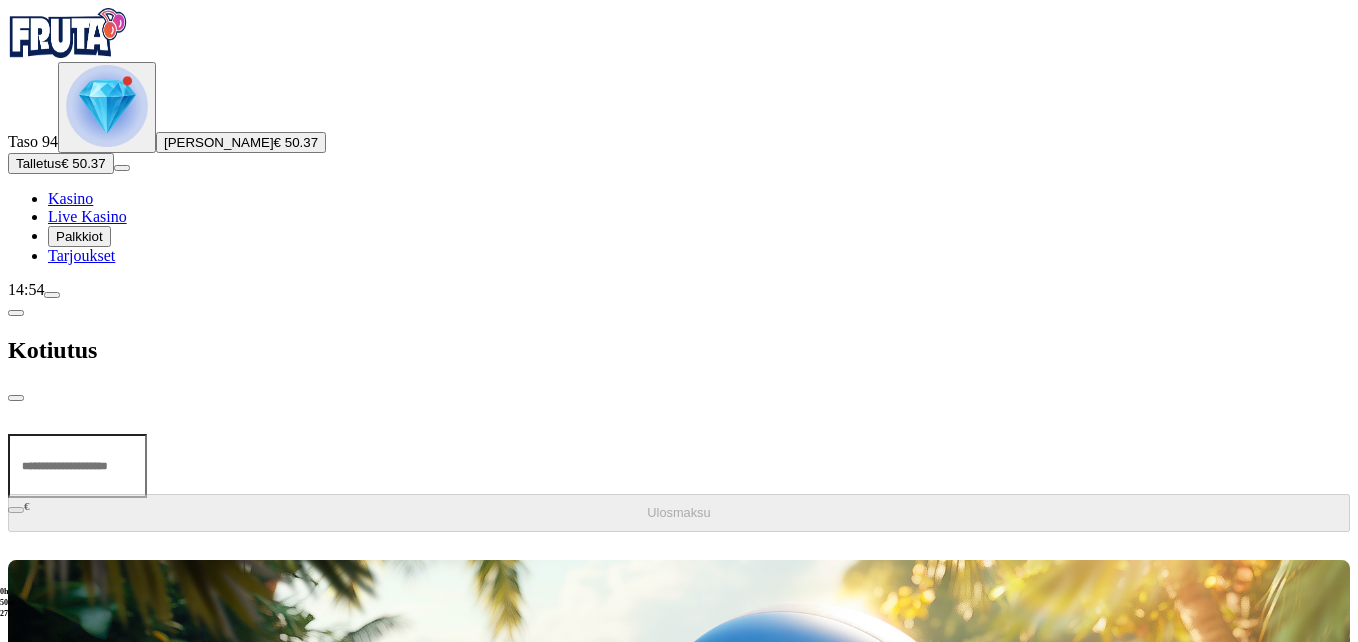 click at bounding box center [77, 466] 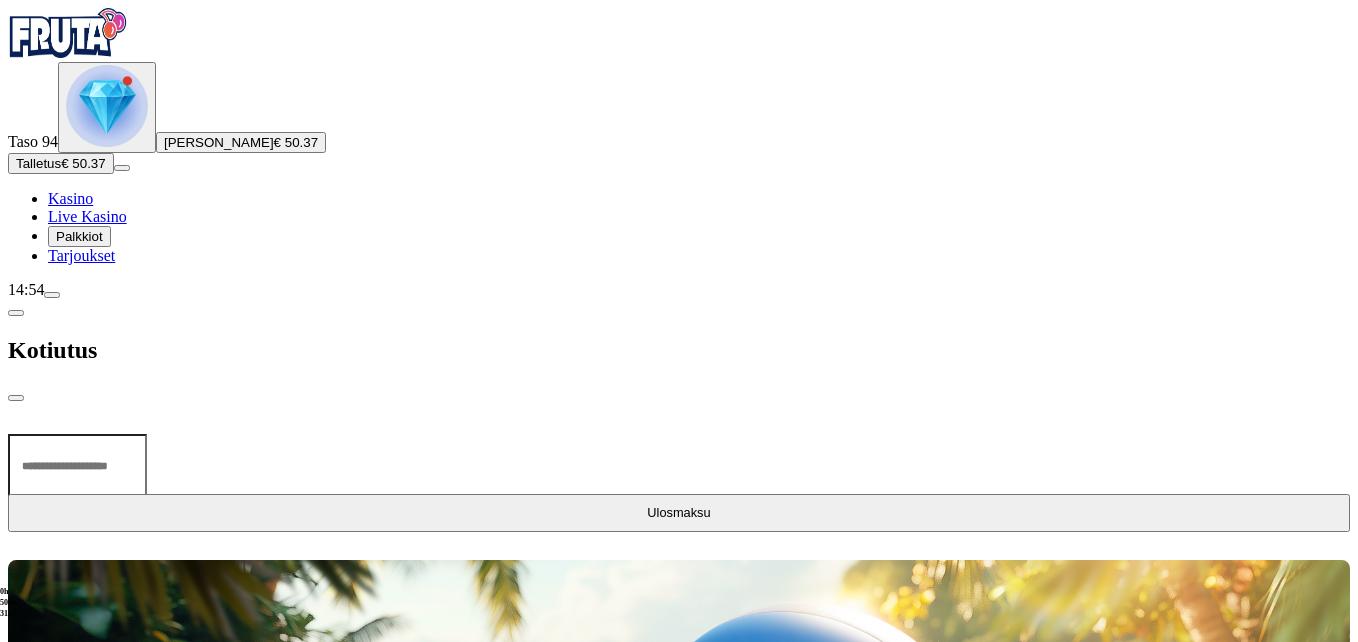 type on "**" 